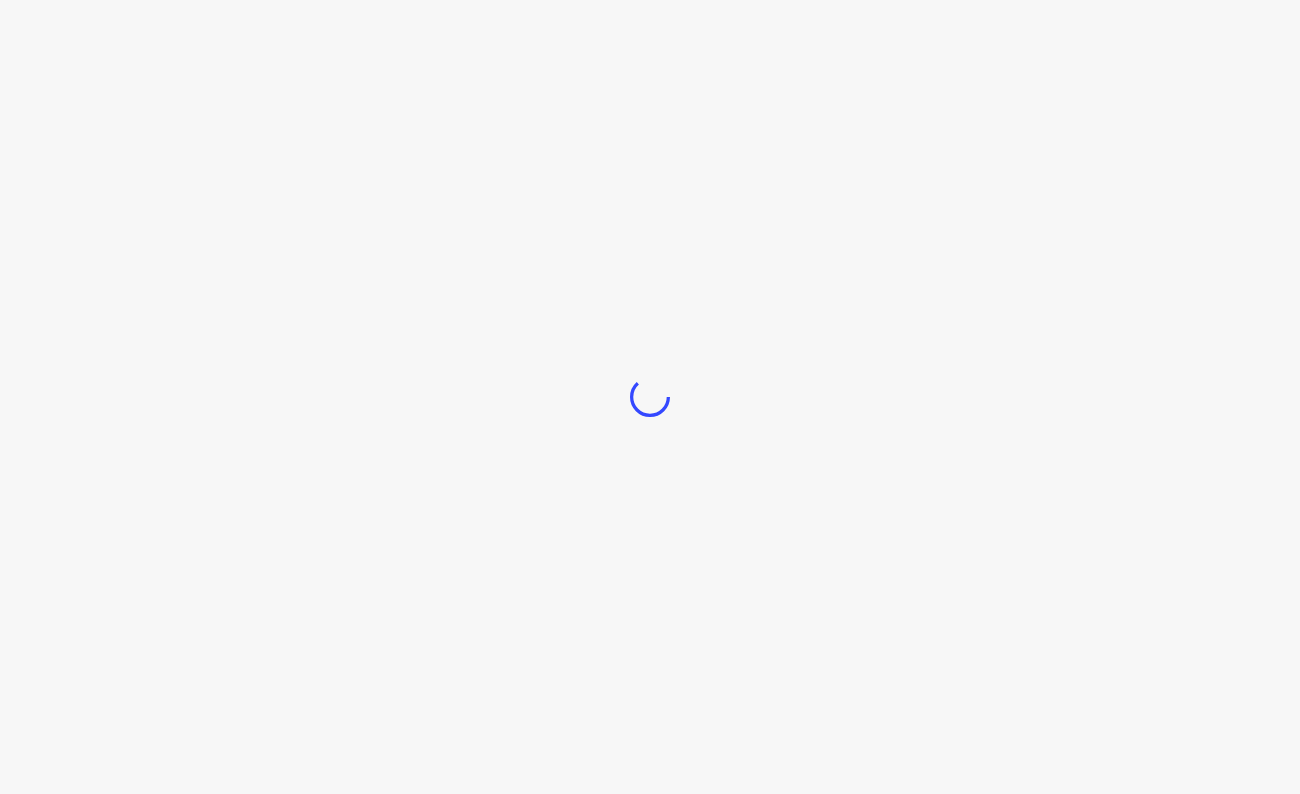 scroll, scrollTop: 0, scrollLeft: 0, axis: both 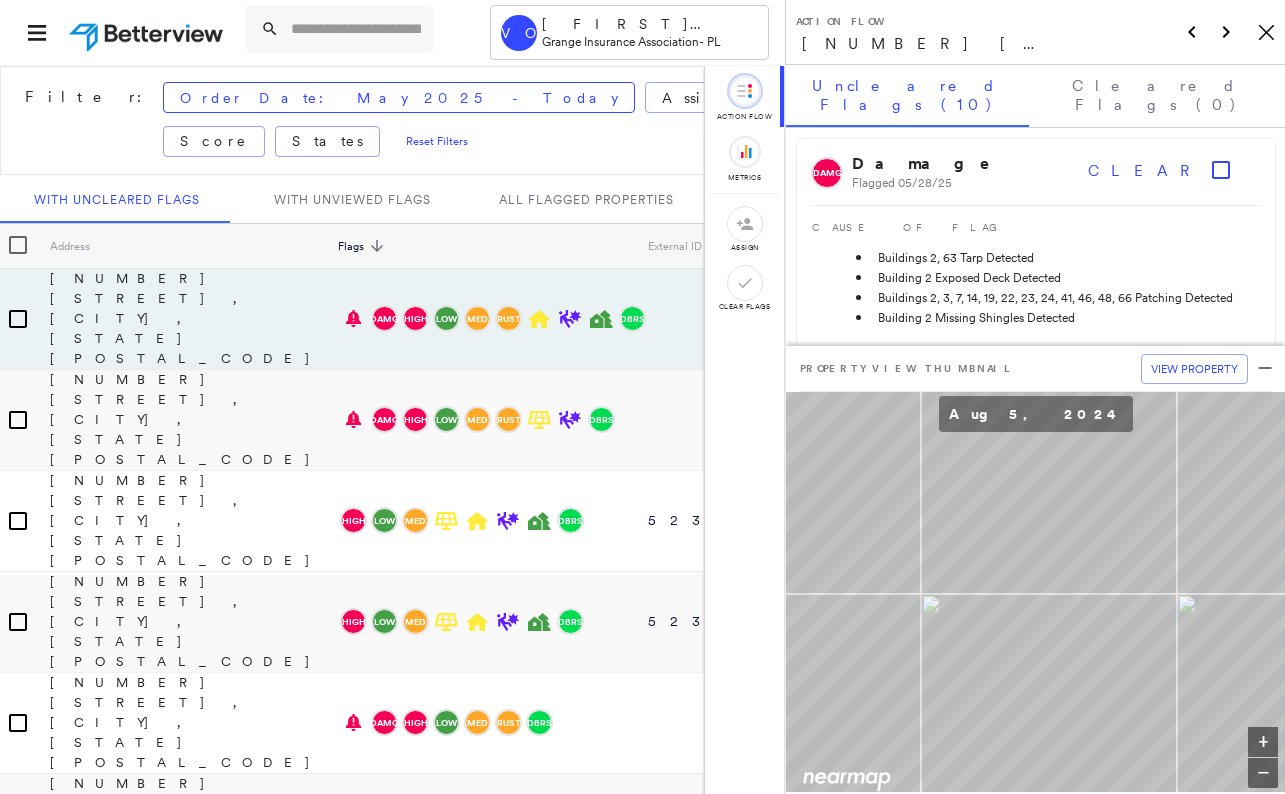 click 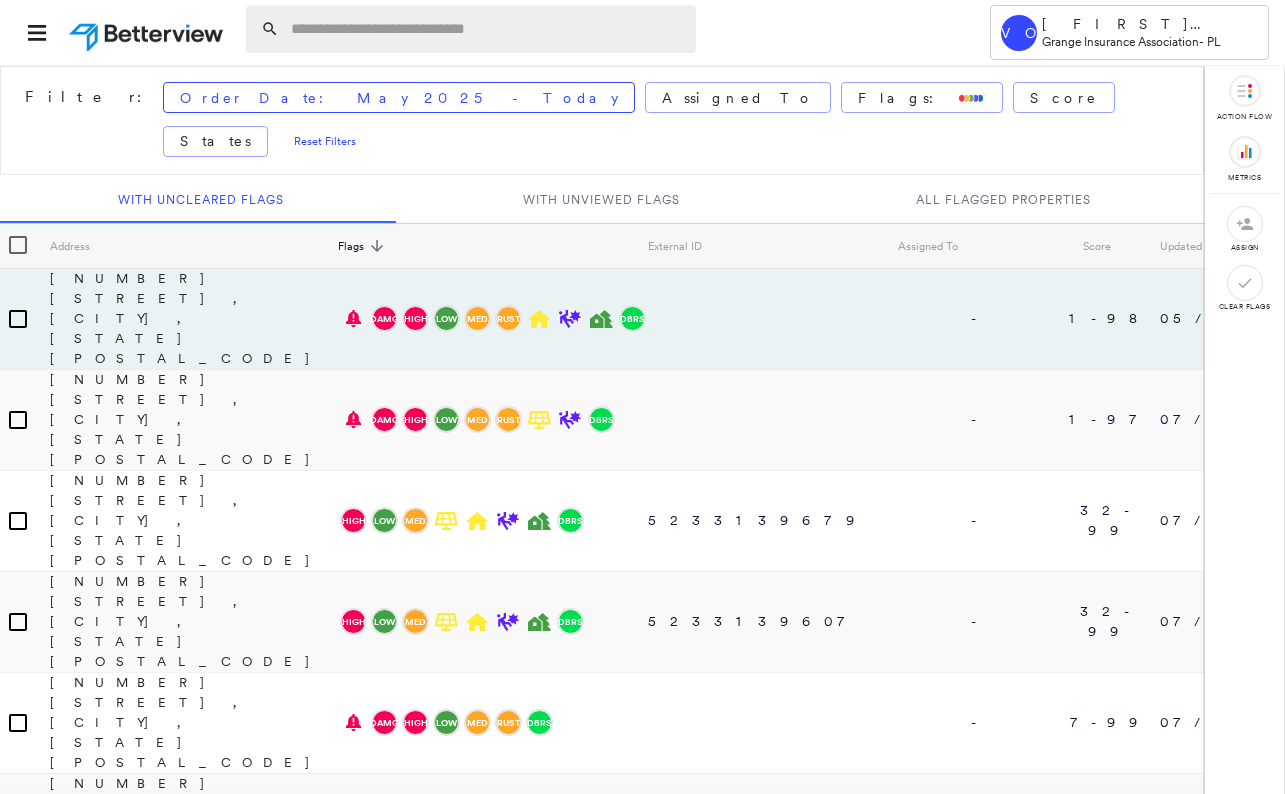 click at bounding box center [487, 29] 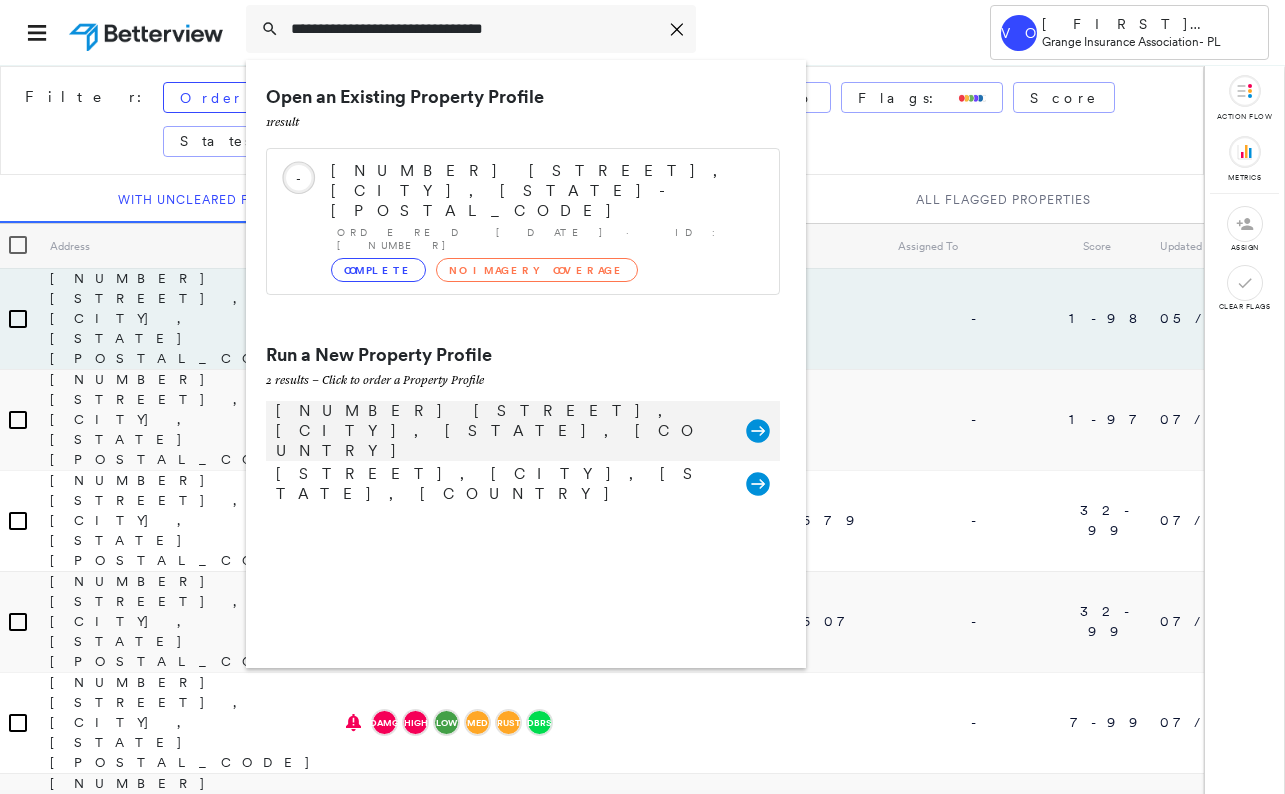 type on "**********" 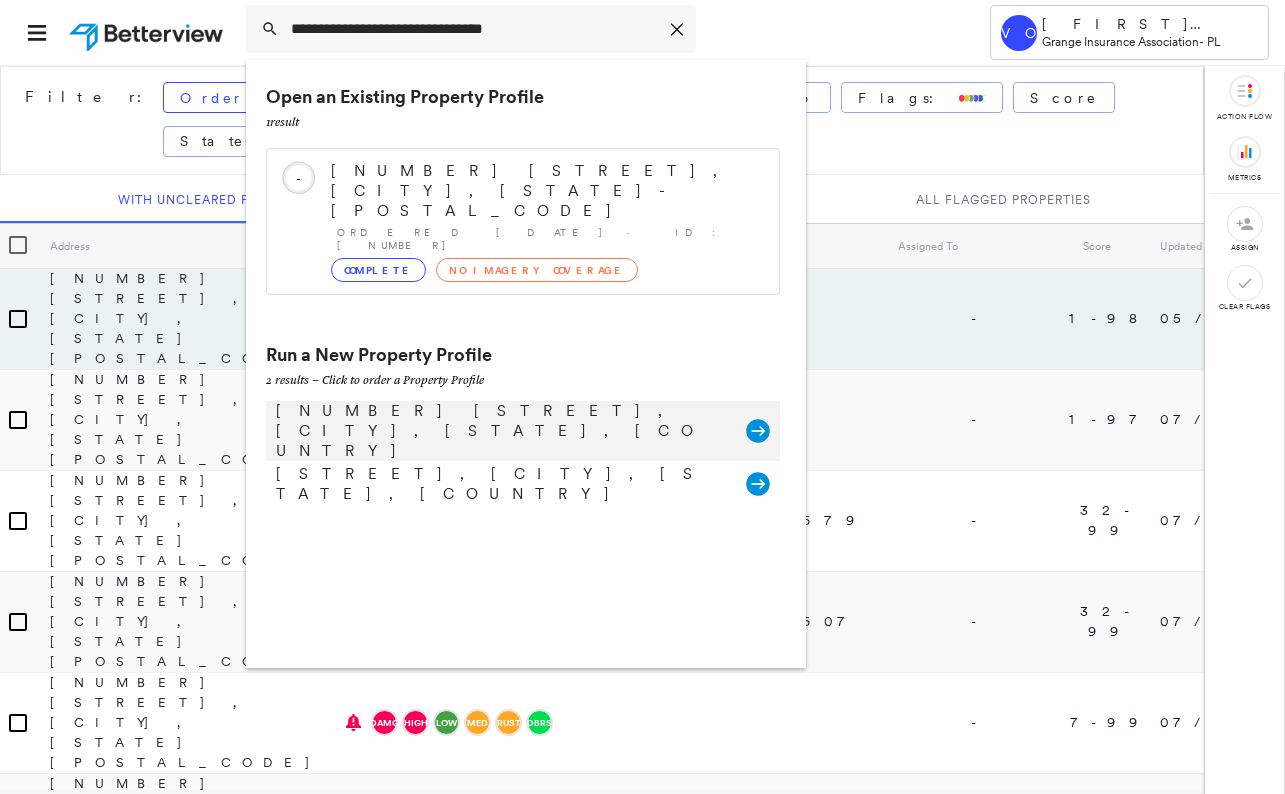 click on "[NUMBER] [STREET], [CITY], [STATE], [COUNTRY]" at bounding box center (501, 431) 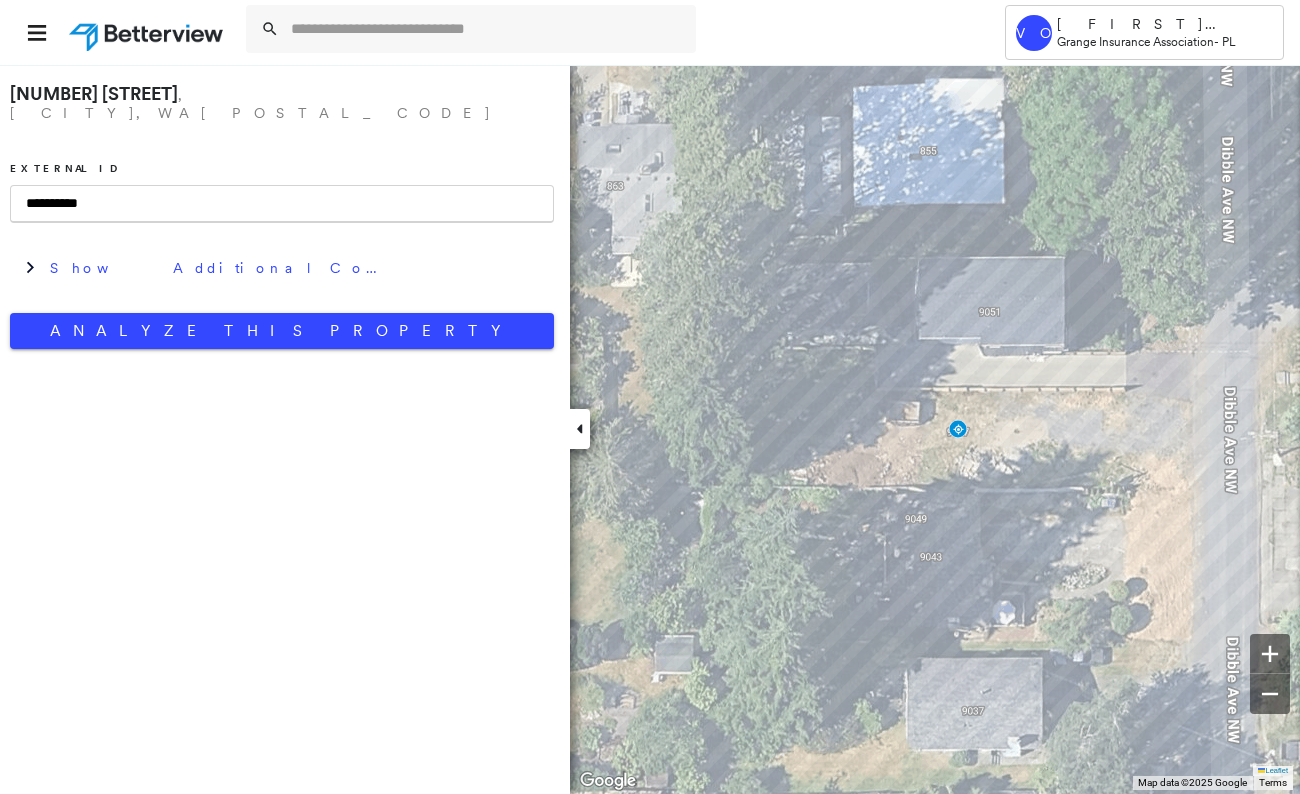 type on "**********" 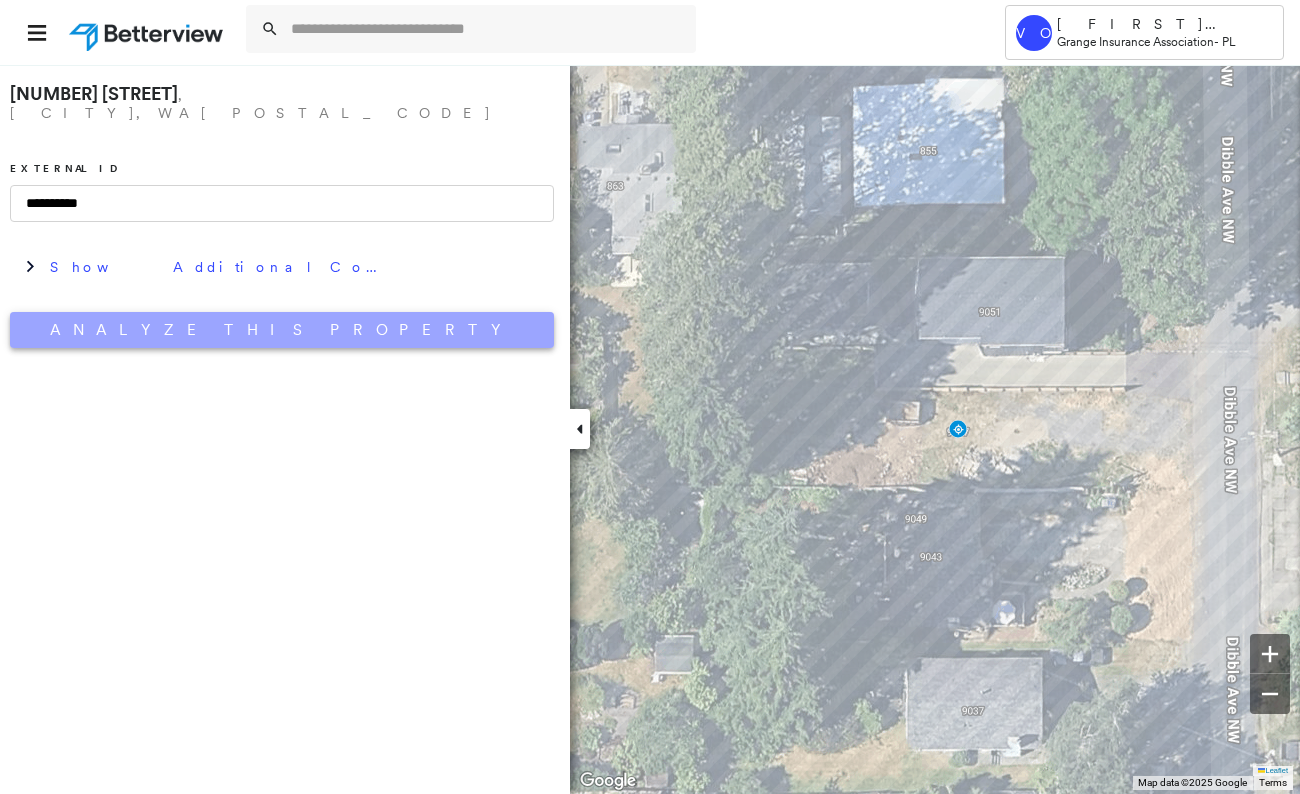 click on "Analyze This Property" at bounding box center (282, 330) 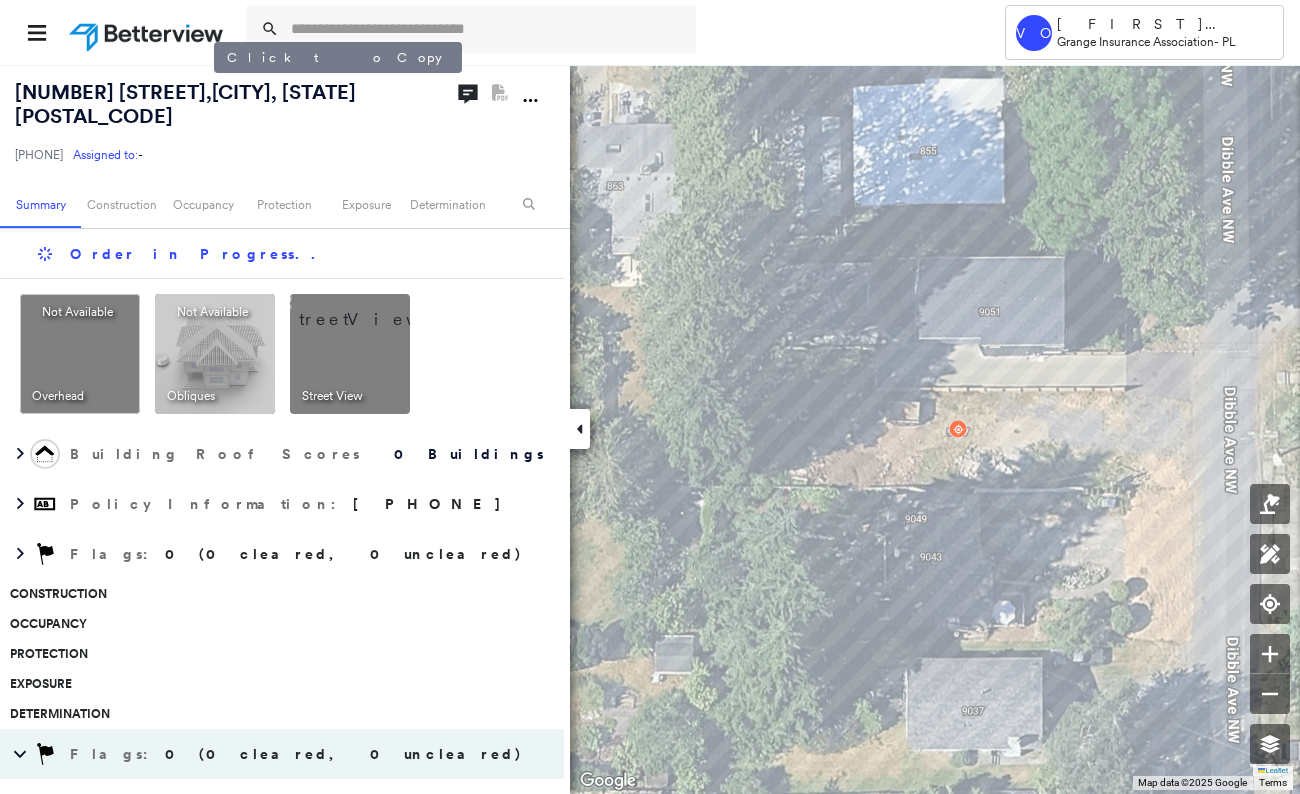 click on "[NUMBER] [STREET], [CITY], [STATE] [POSTAL_CODE]" at bounding box center (185, 104) 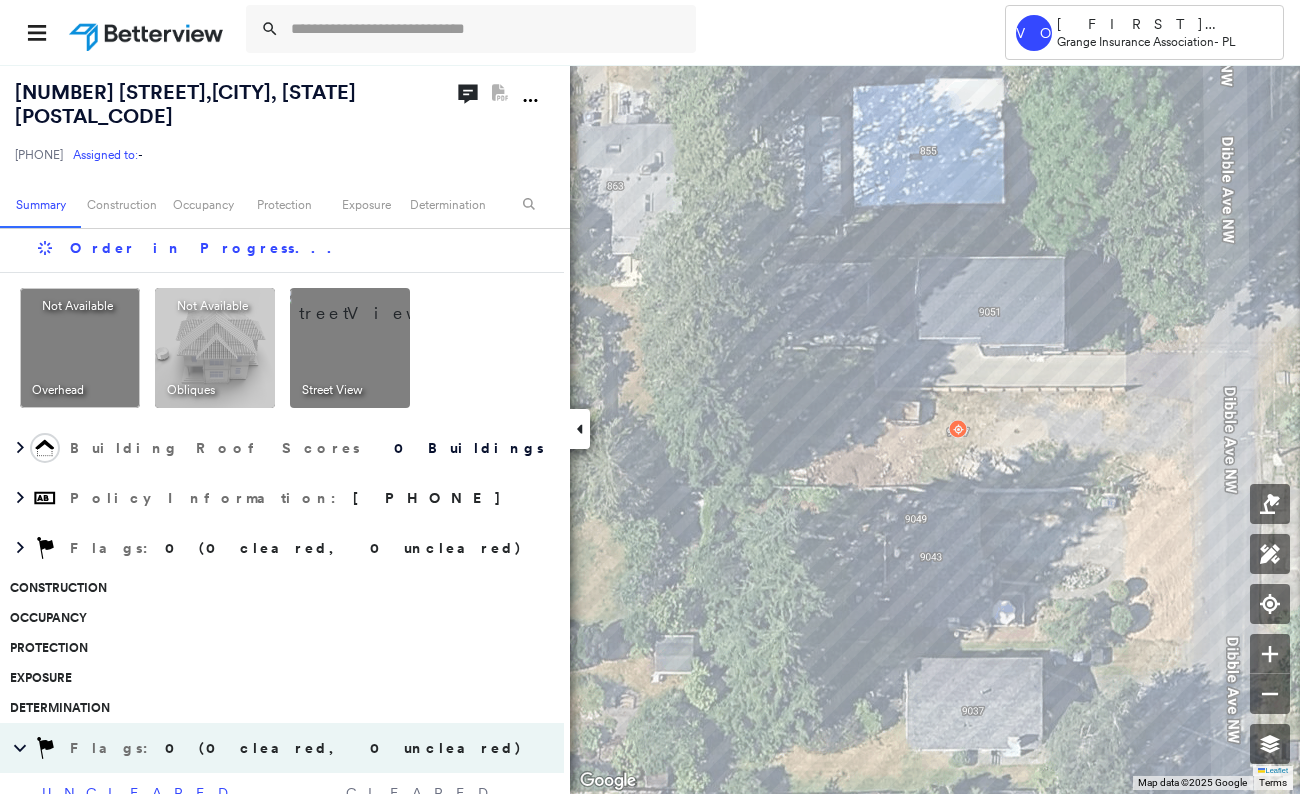 scroll, scrollTop: 0, scrollLeft: 0, axis: both 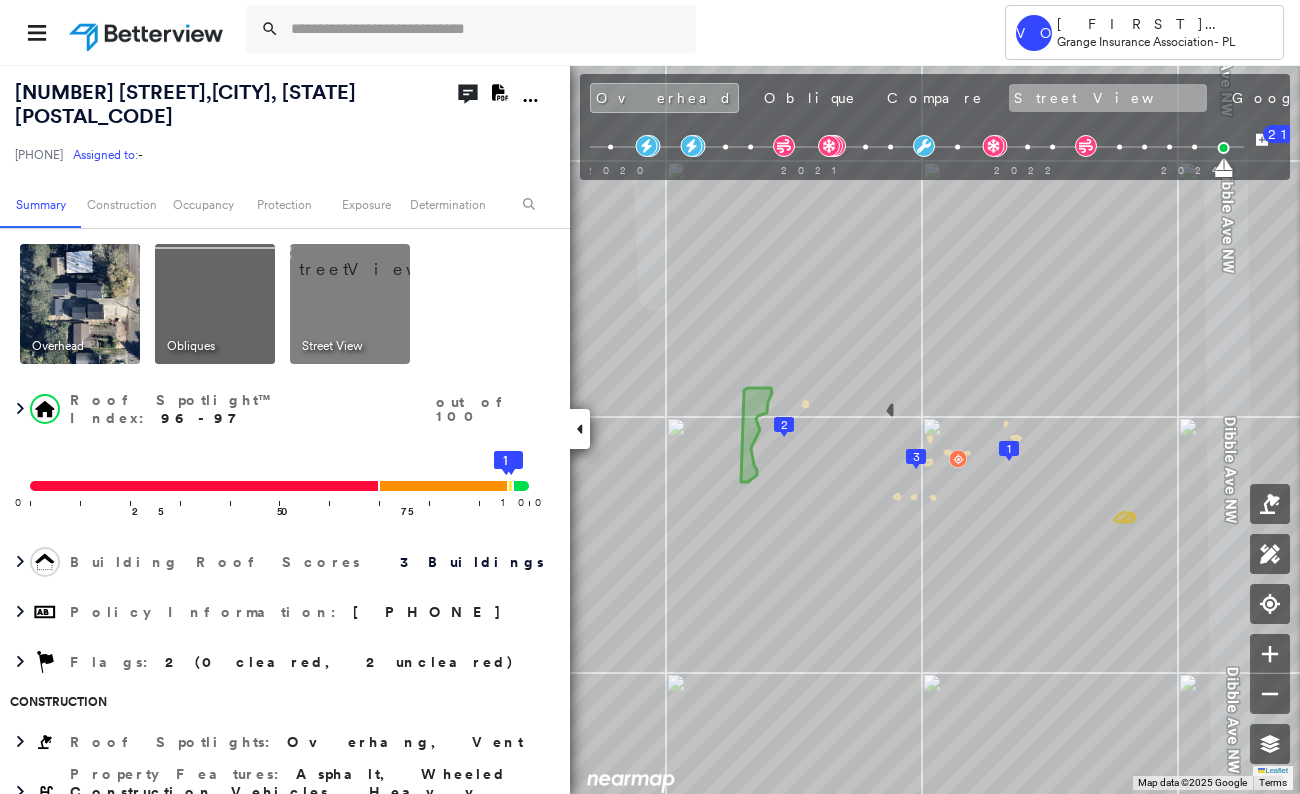 click on "Street View" at bounding box center (1108, 98) 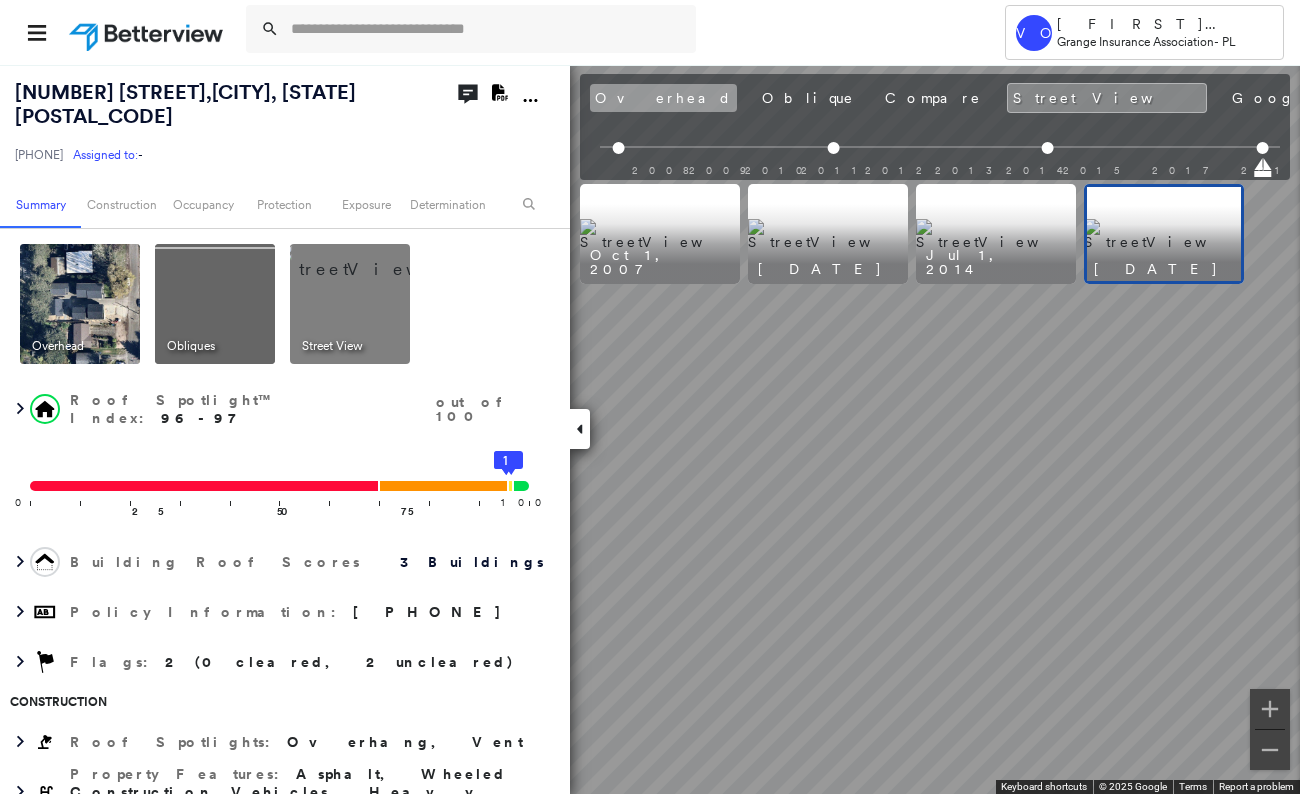 click on "Overhead" at bounding box center (663, 98) 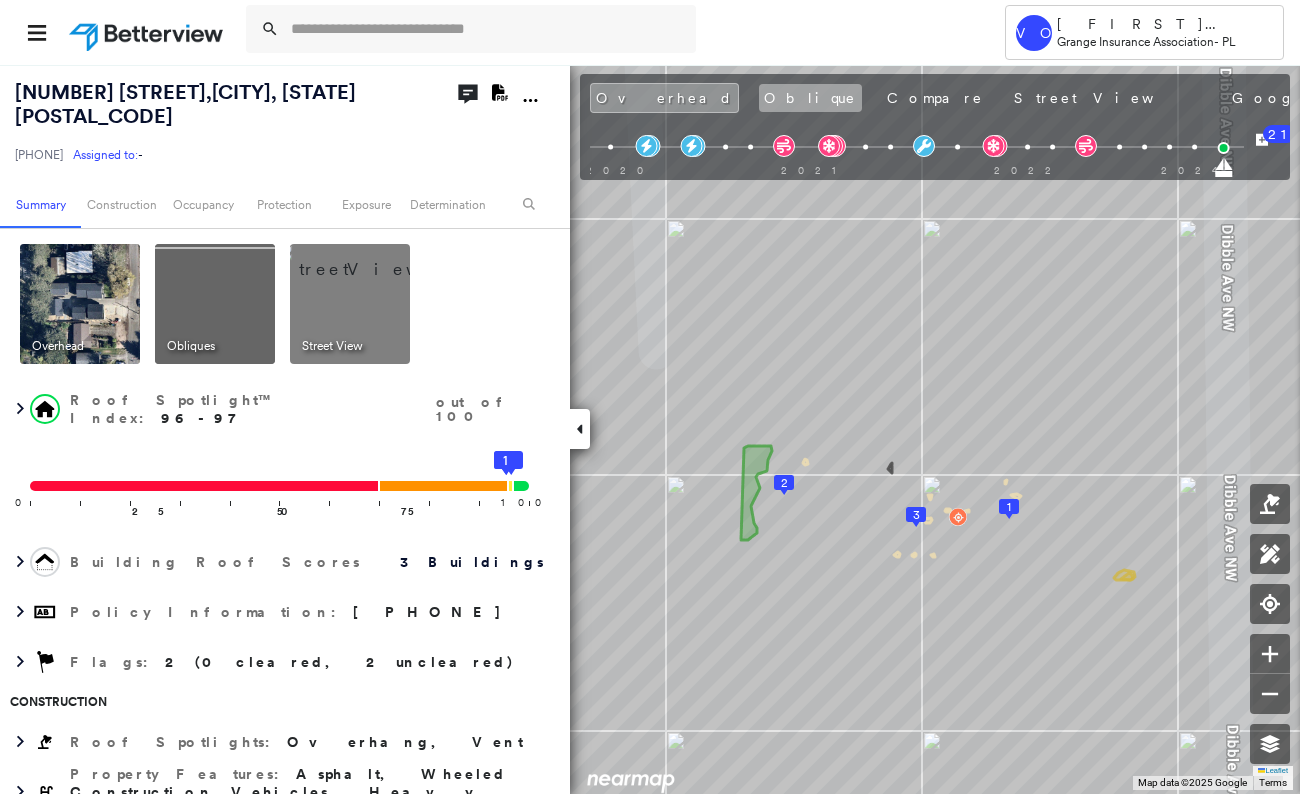click on "Oblique" at bounding box center [810, 98] 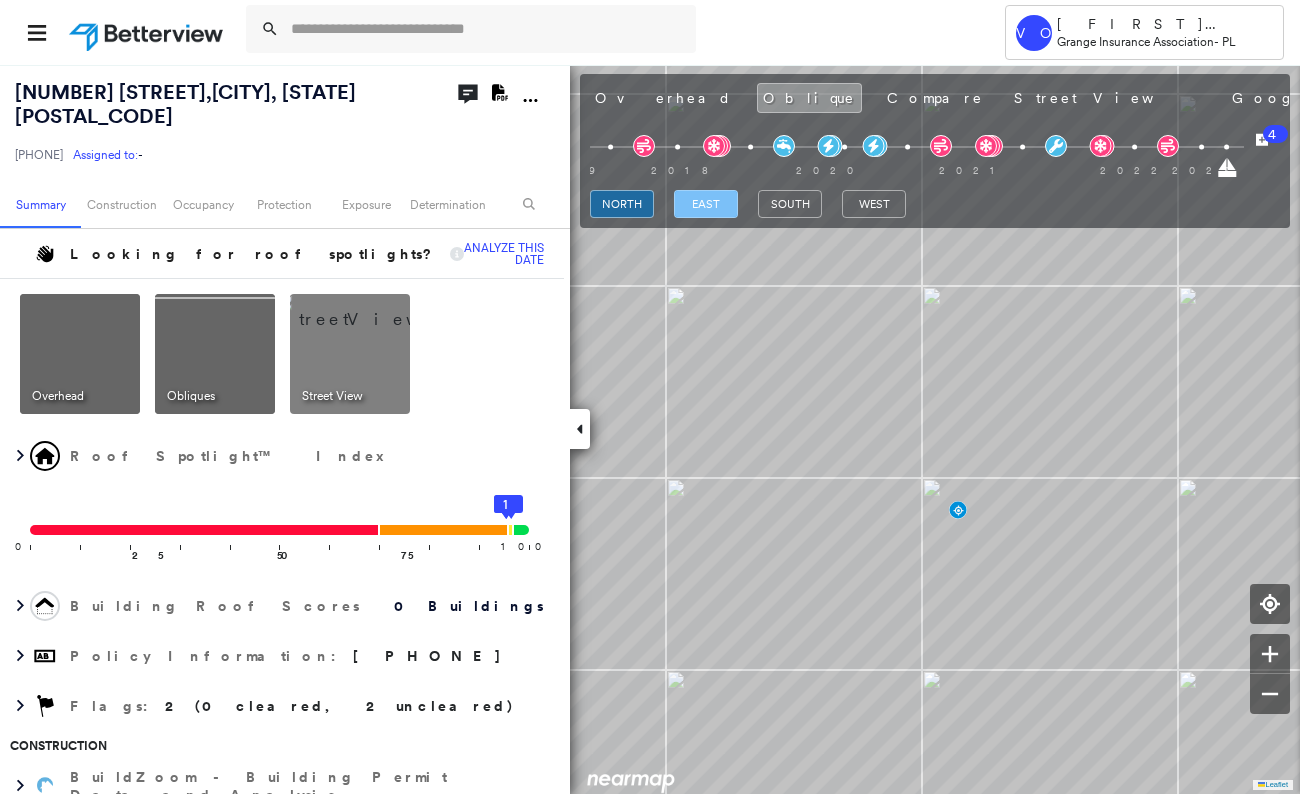 click on "east" at bounding box center [706, 204] 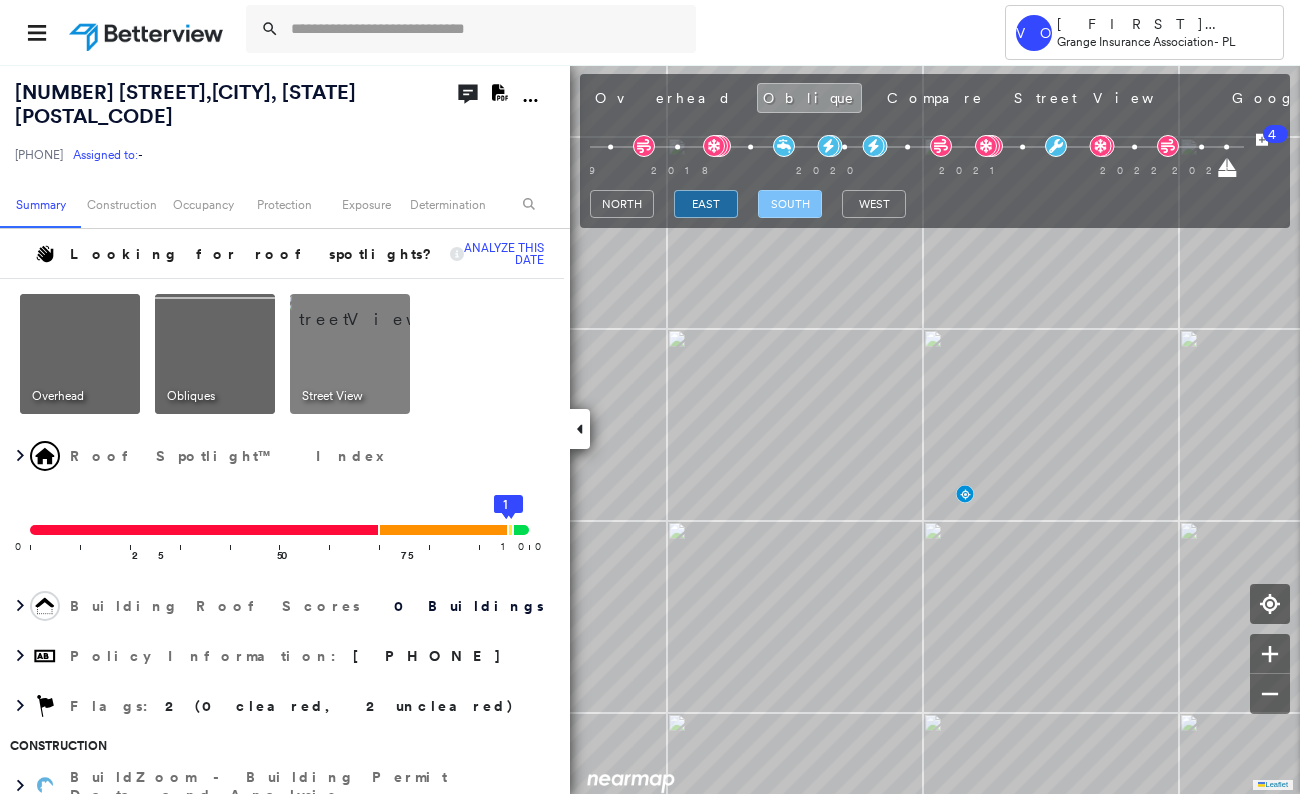 click on "south" at bounding box center [790, 204] 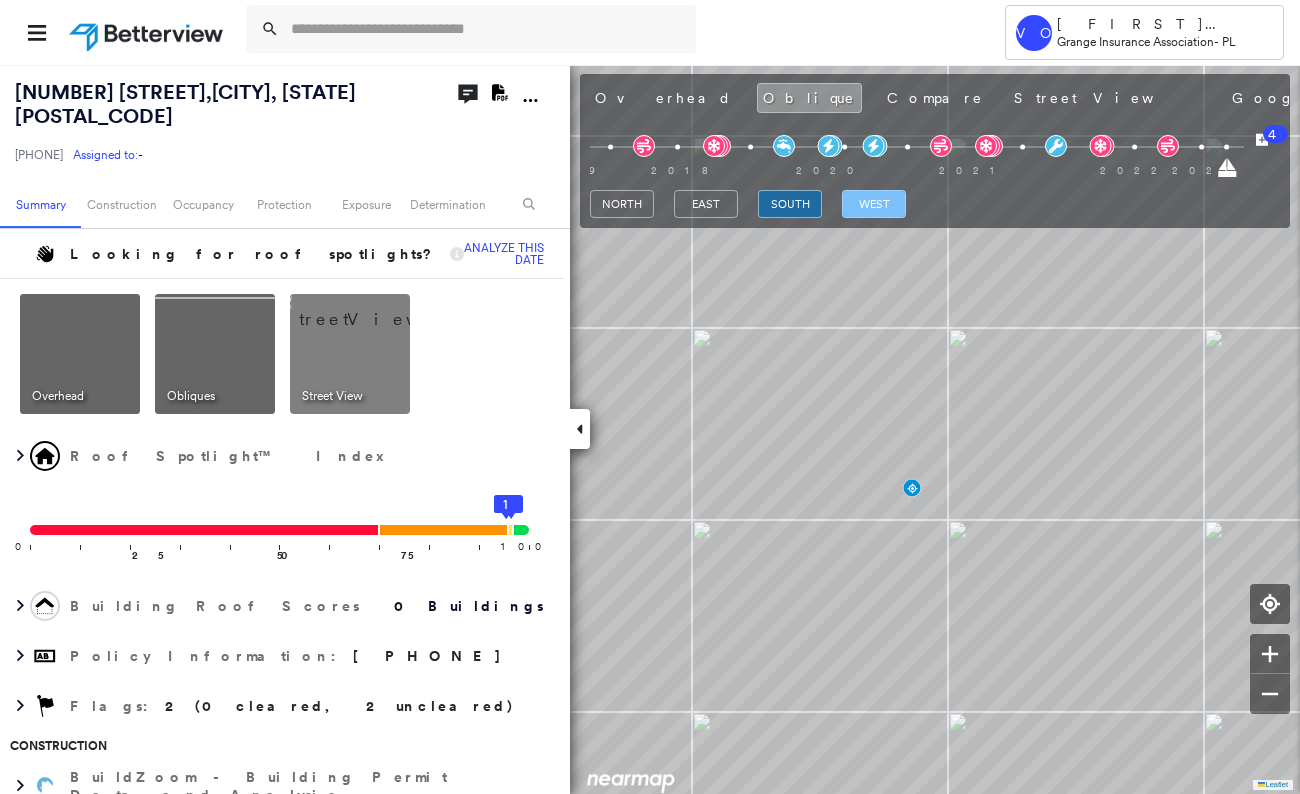 click on "west" at bounding box center [874, 204] 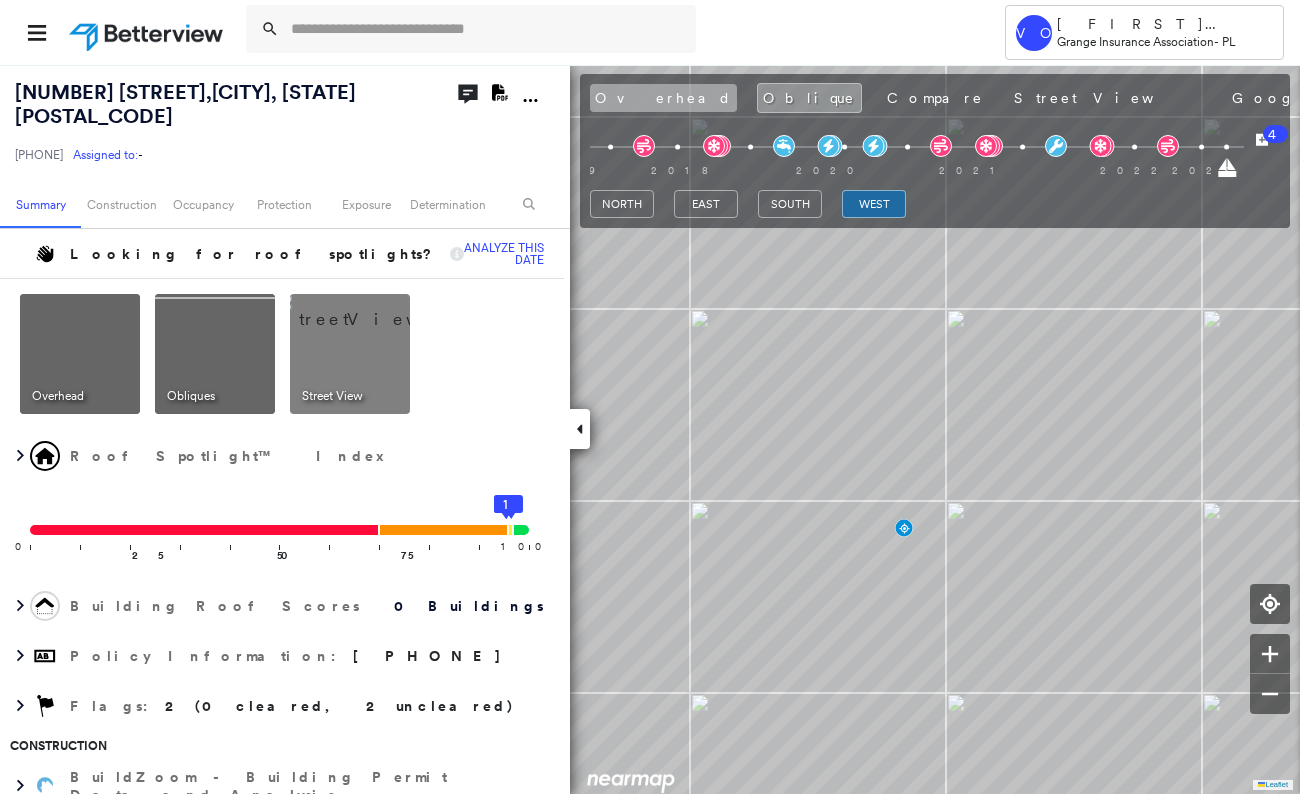 click on "Overhead" at bounding box center [663, 98] 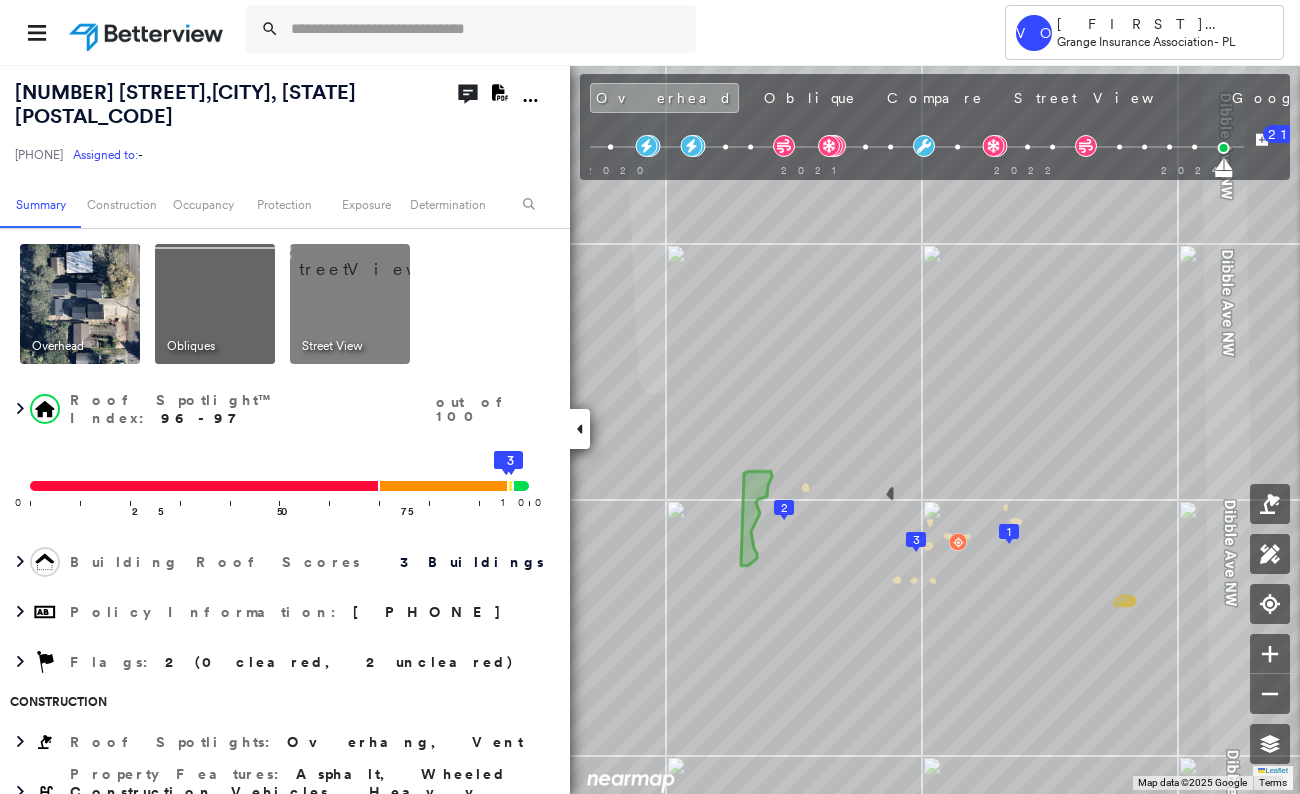 click 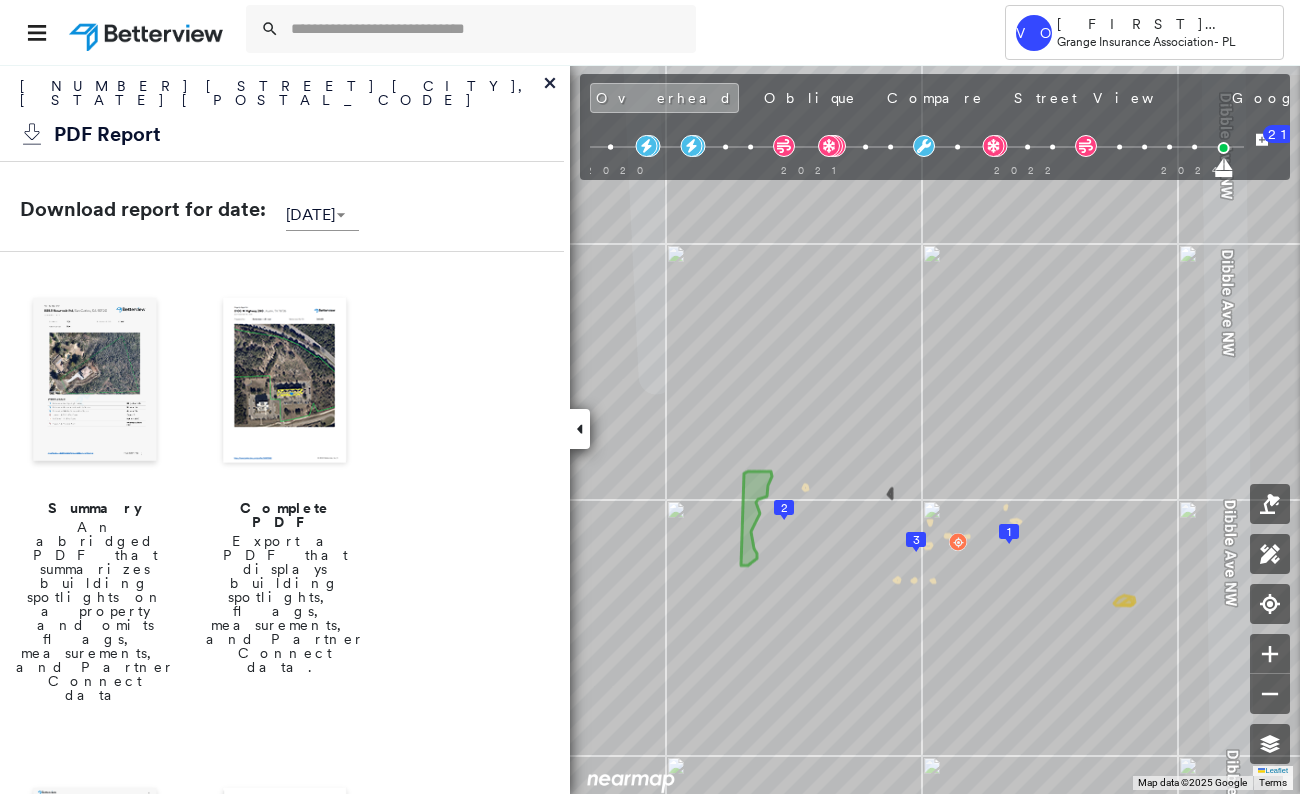 click at bounding box center (95, 382) 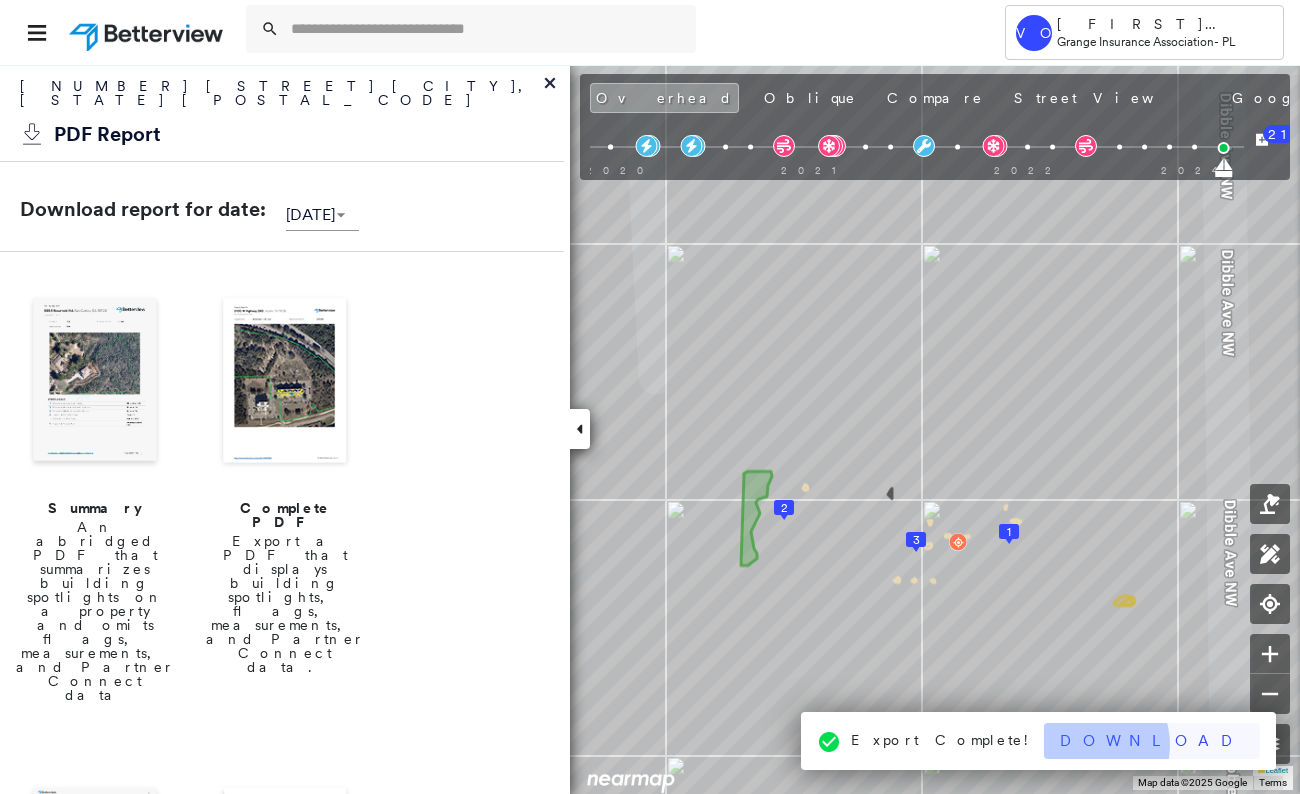 click on "Download" at bounding box center (1152, 741) 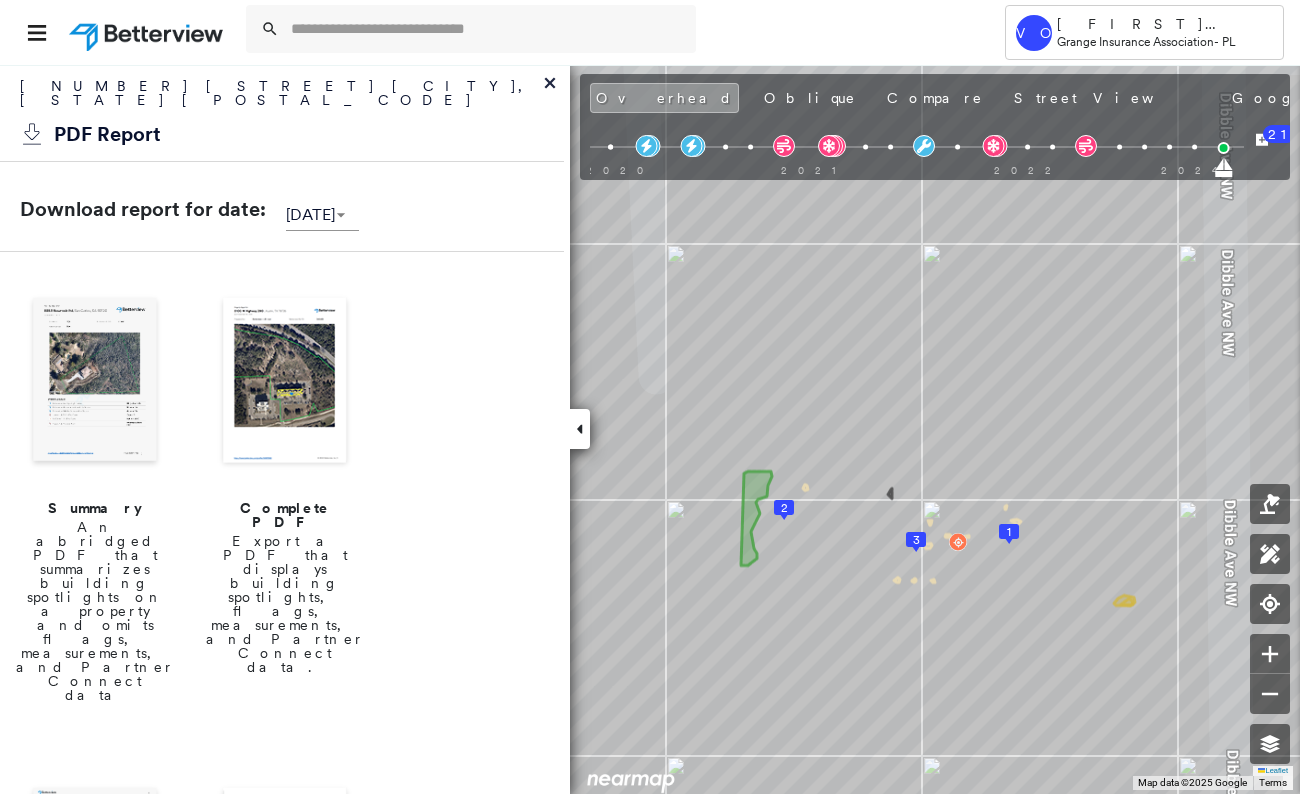 click 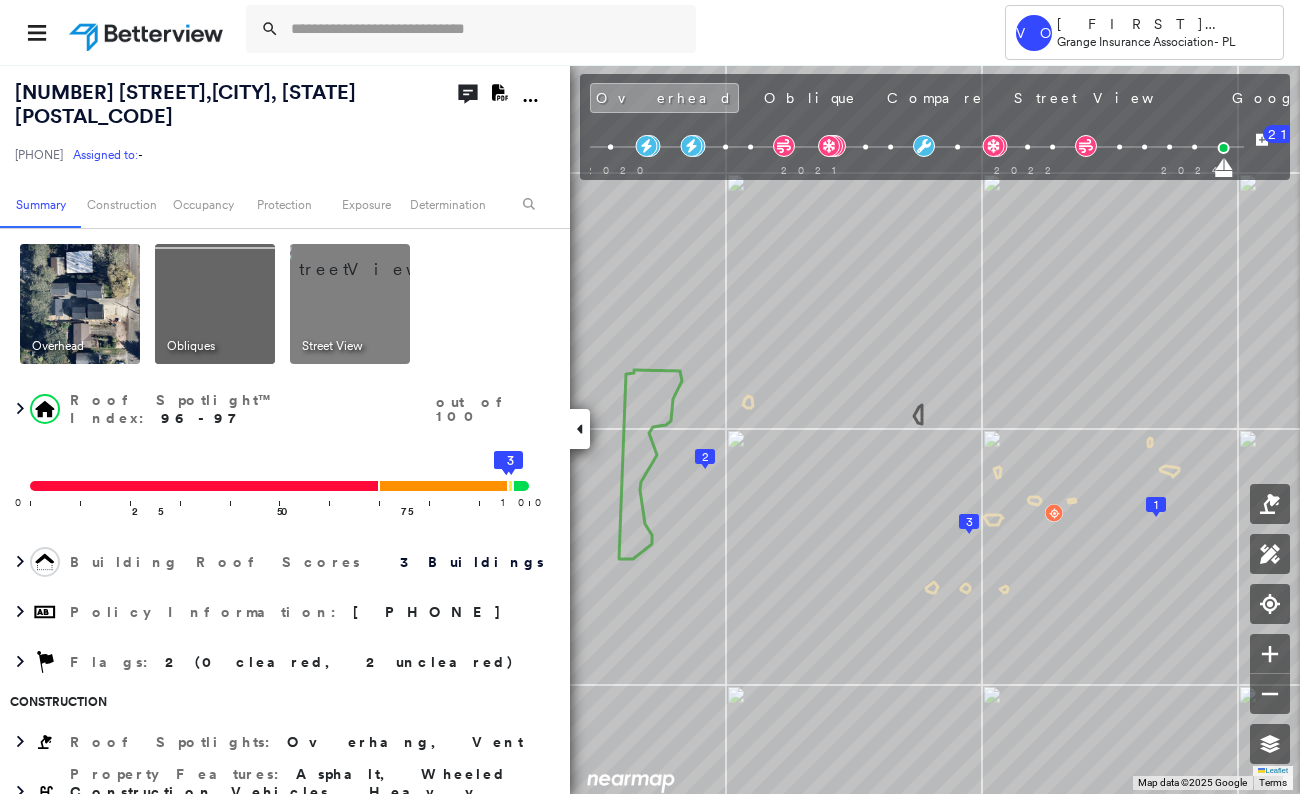 click at bounding box center [580, 429] 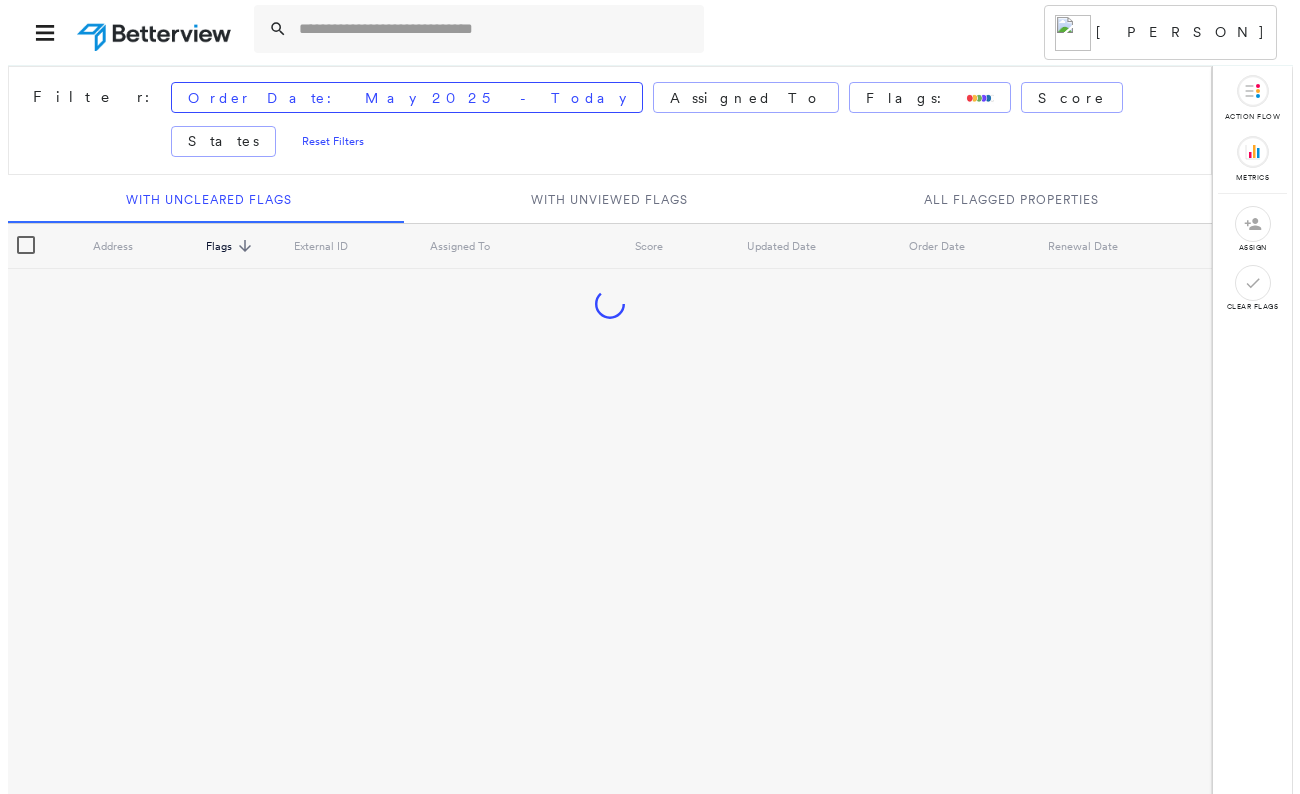 scroll, scrollTop: 0, scrollLeft: 0, axis: both 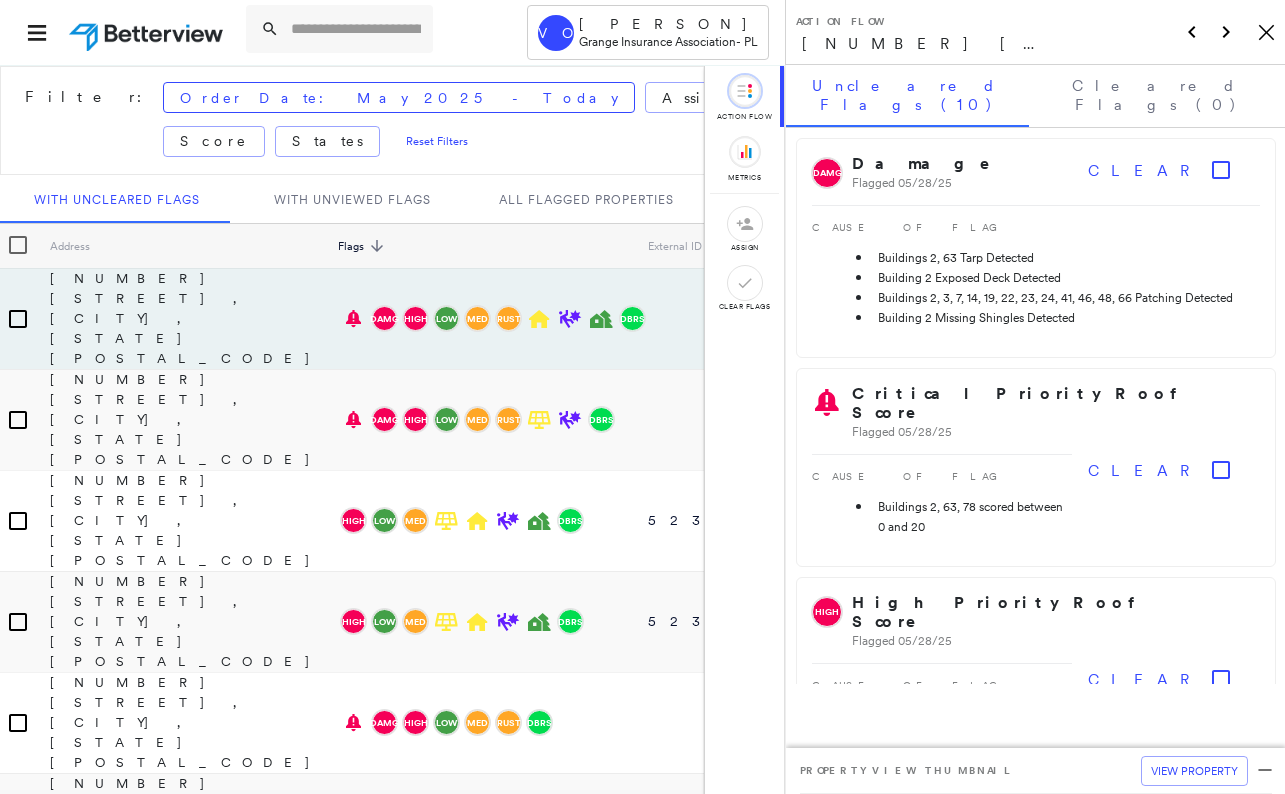 click on "Icon_Closemodal" 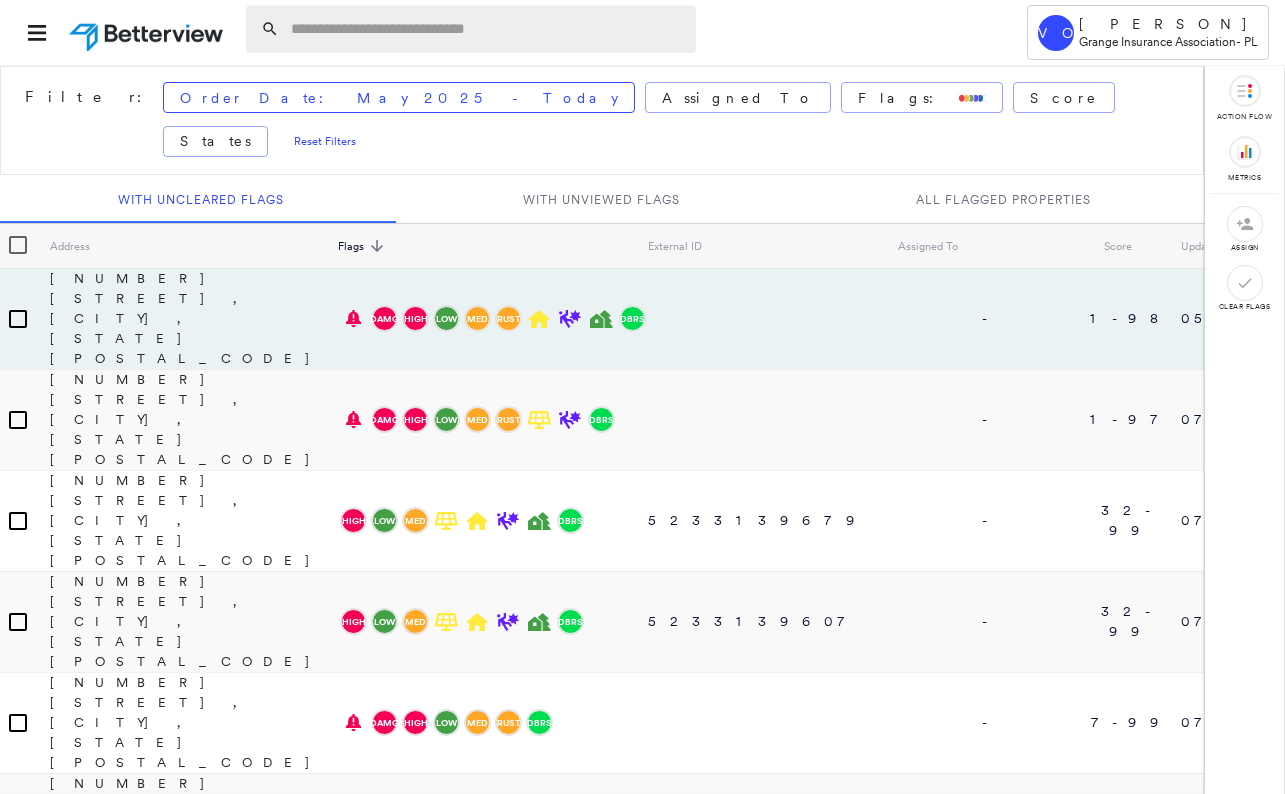 click at bounding box center [487, 29] 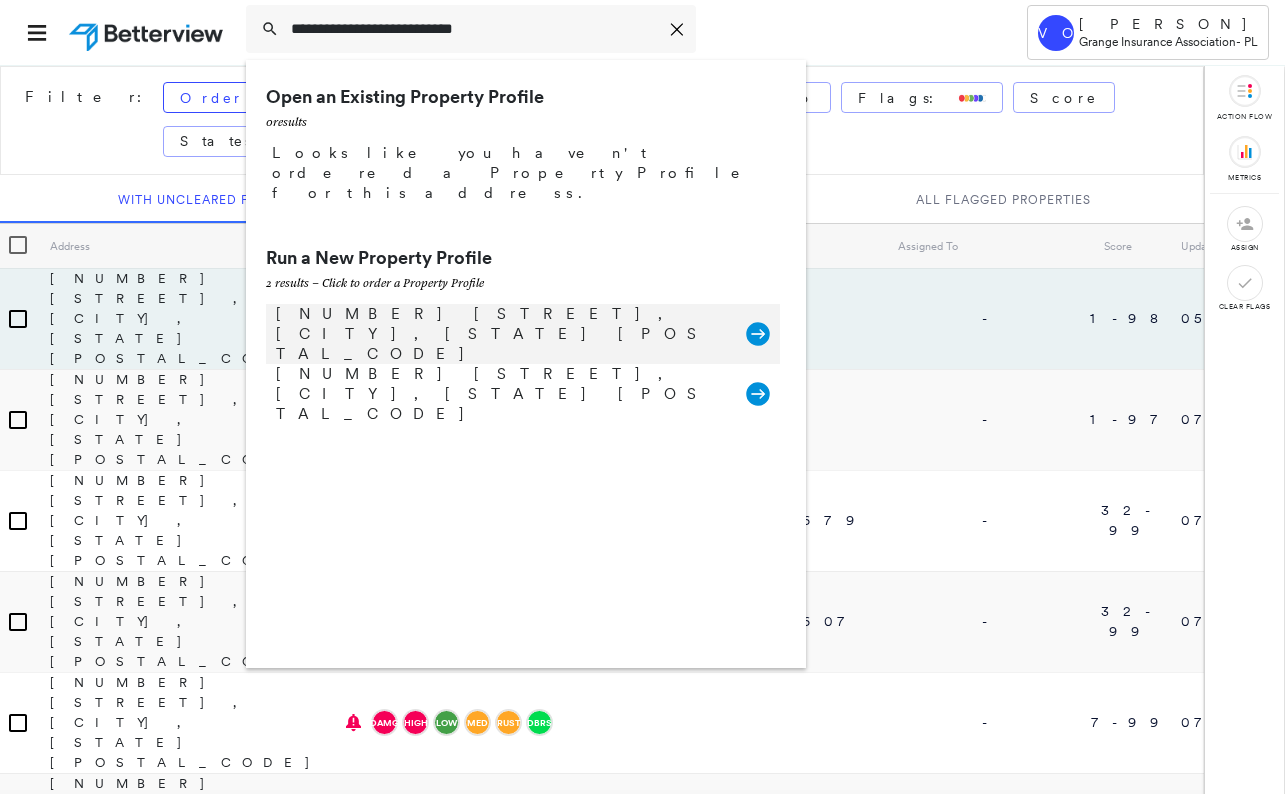 type on "**********" 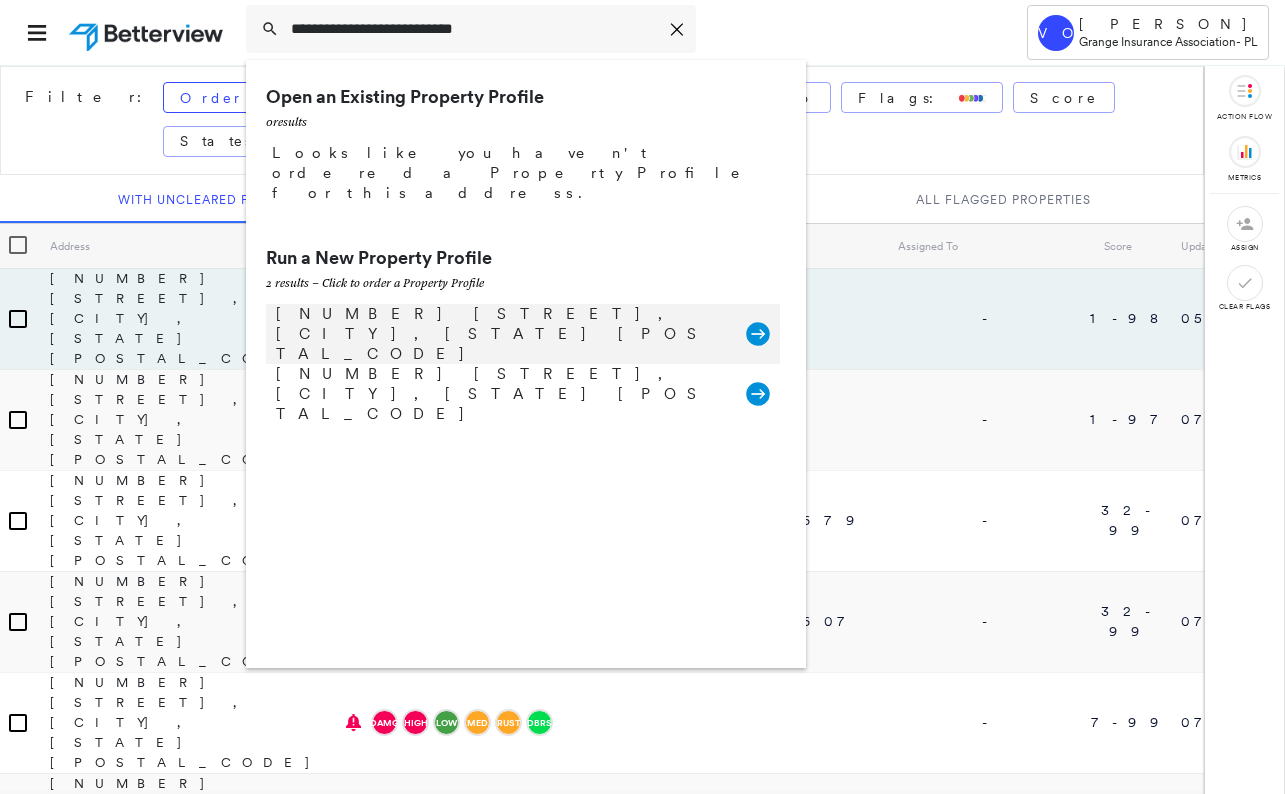 click on "10403 1st Ave SW, Burien, WA 98146" at bounding box center [501, 334] 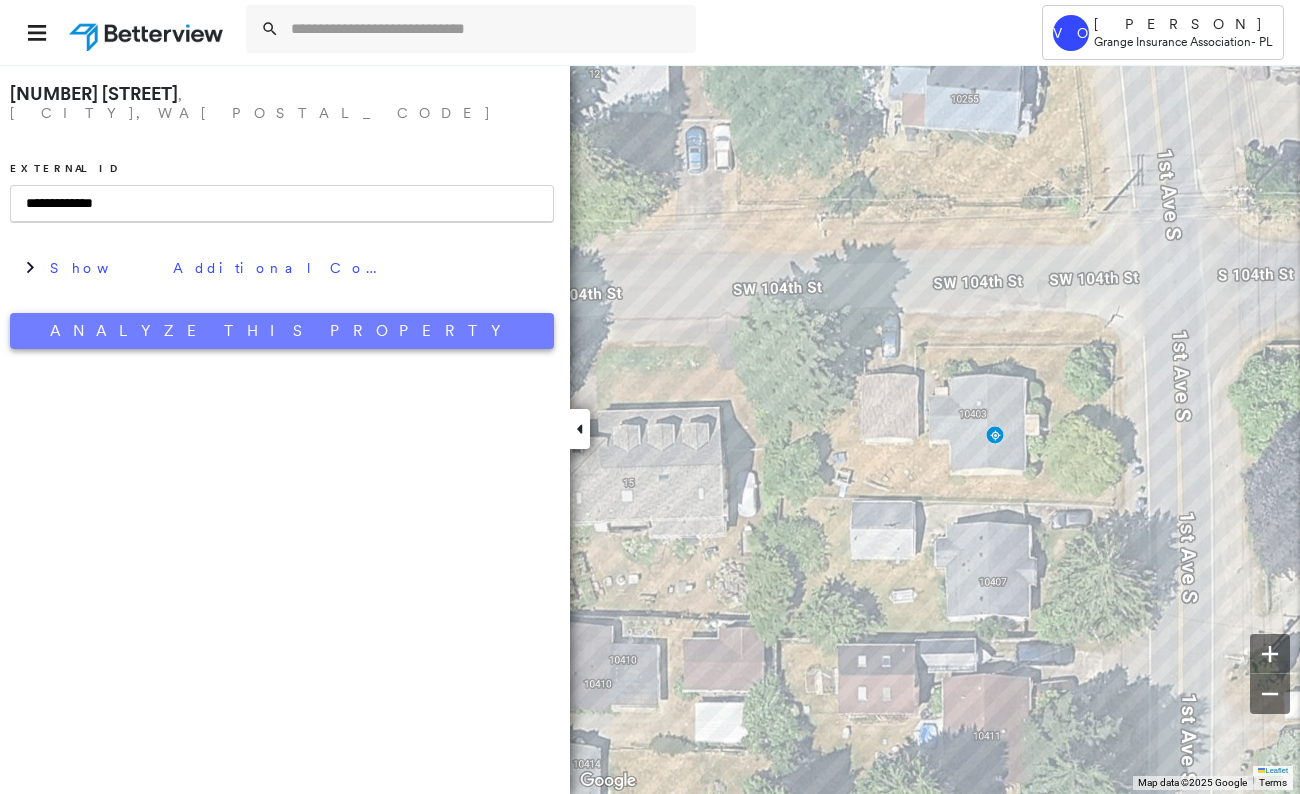 type on "**********" 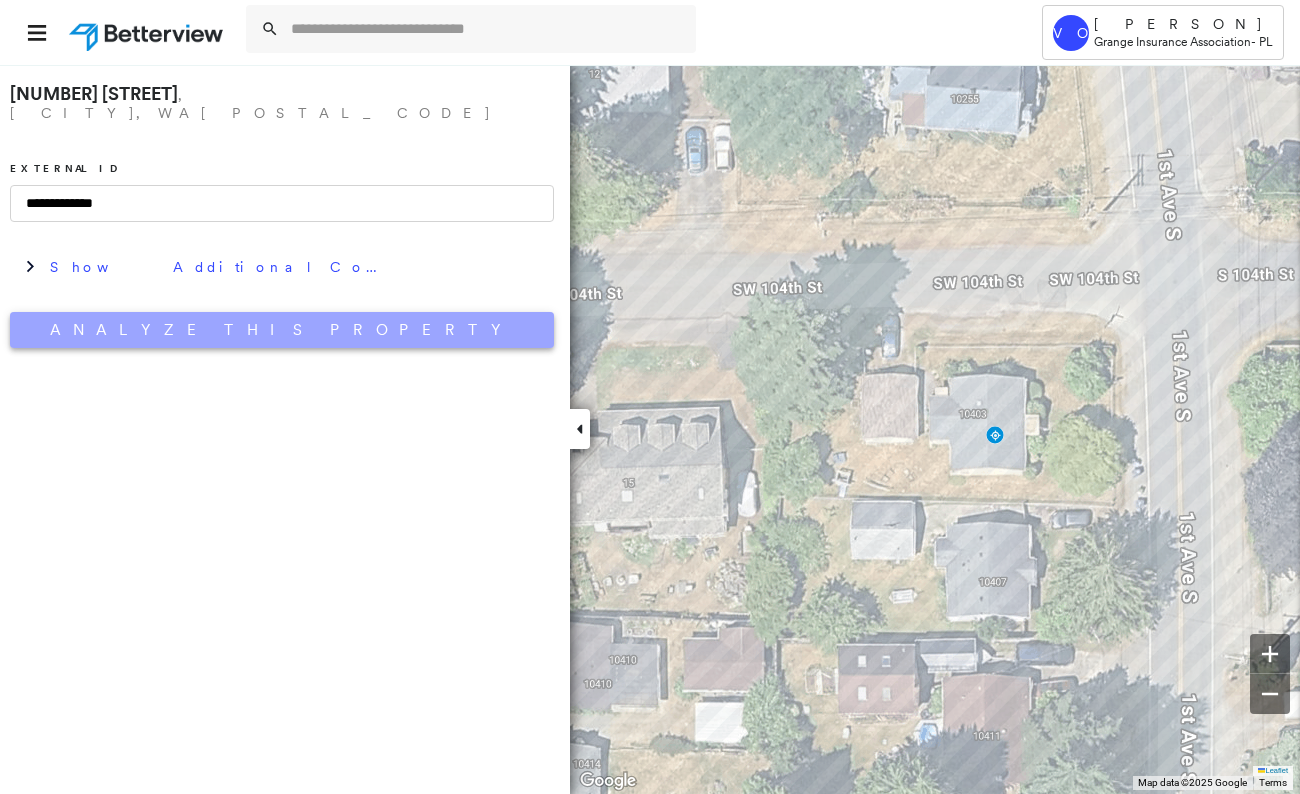 click on "Analyze This Property" at bounding box center (282, 330) 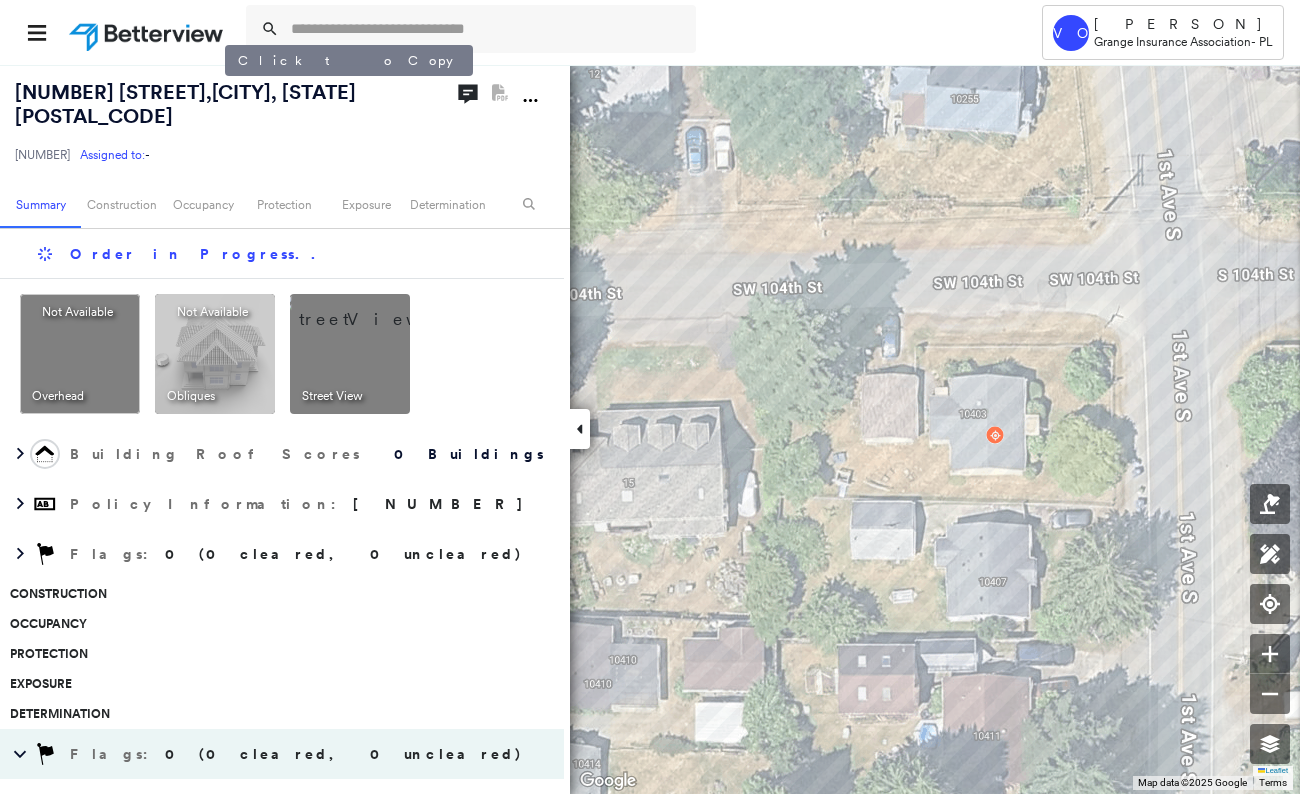 click on "10403  1st Ave ,  Burien, WA 98146" at bounding box center [185, 104] 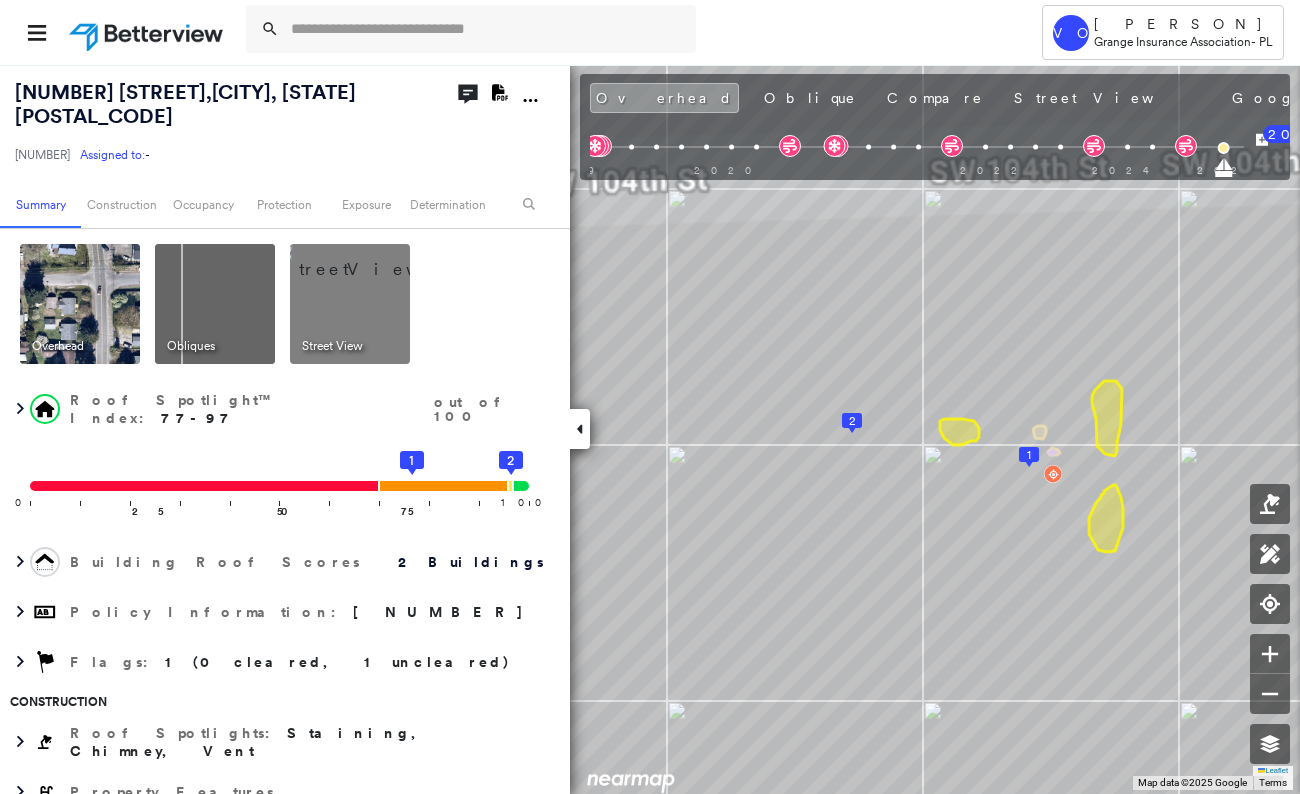 click on "Download PDF Report" 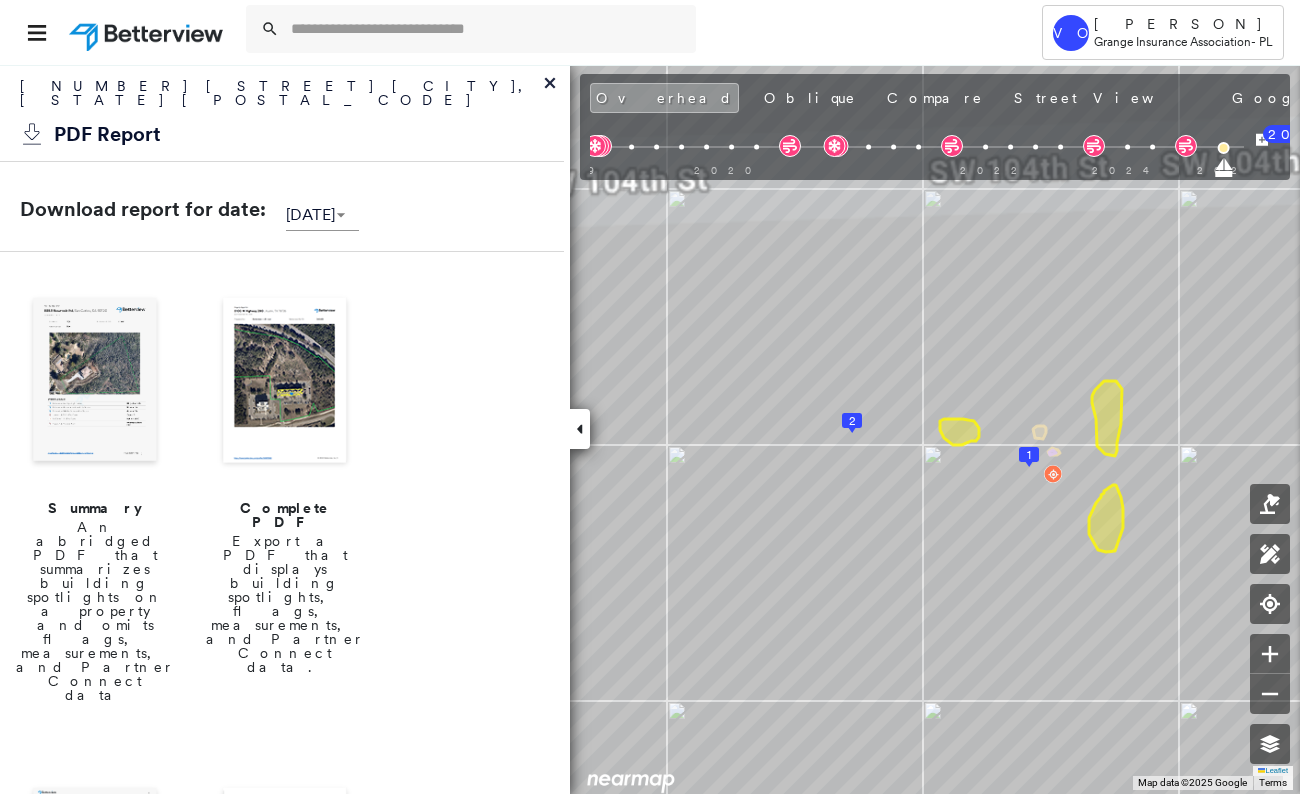 click at bounding box center [95, 382] 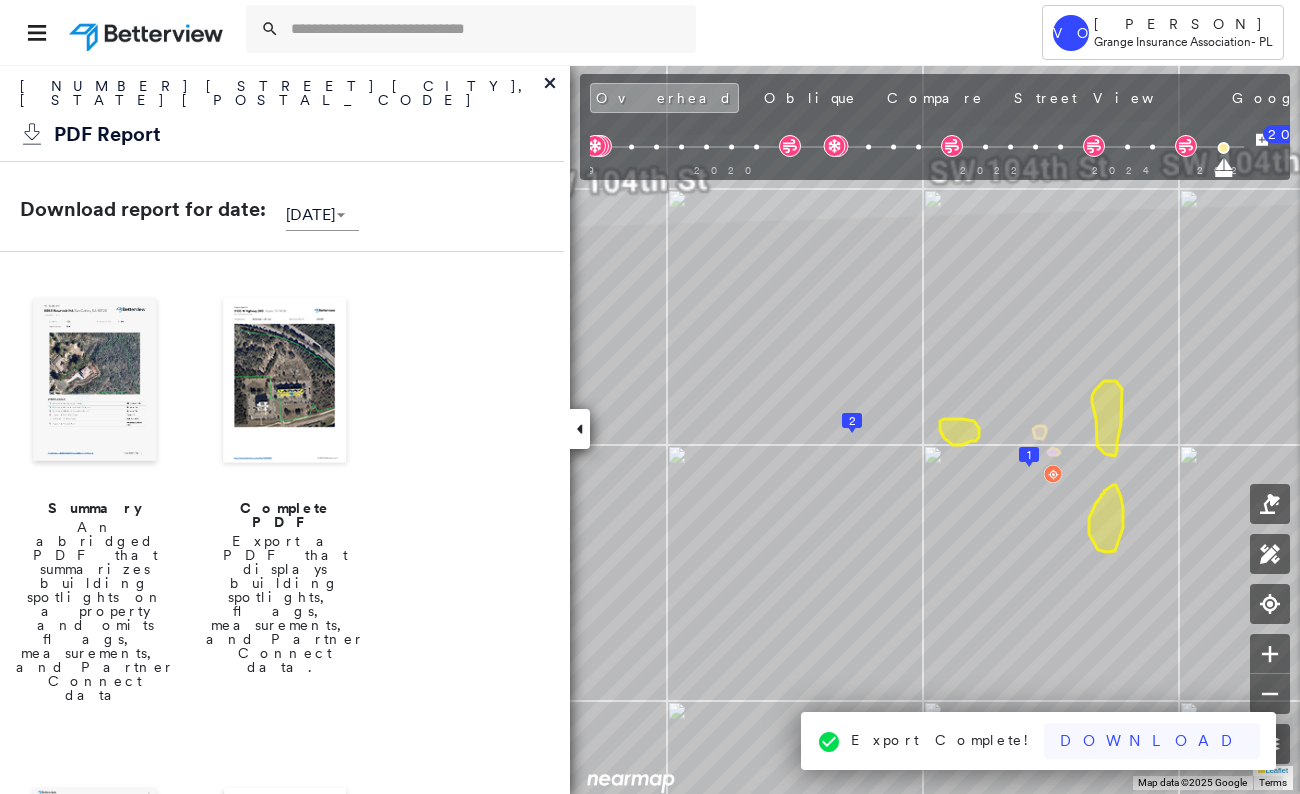 click on "Download" at bounding box center (1152, 741) 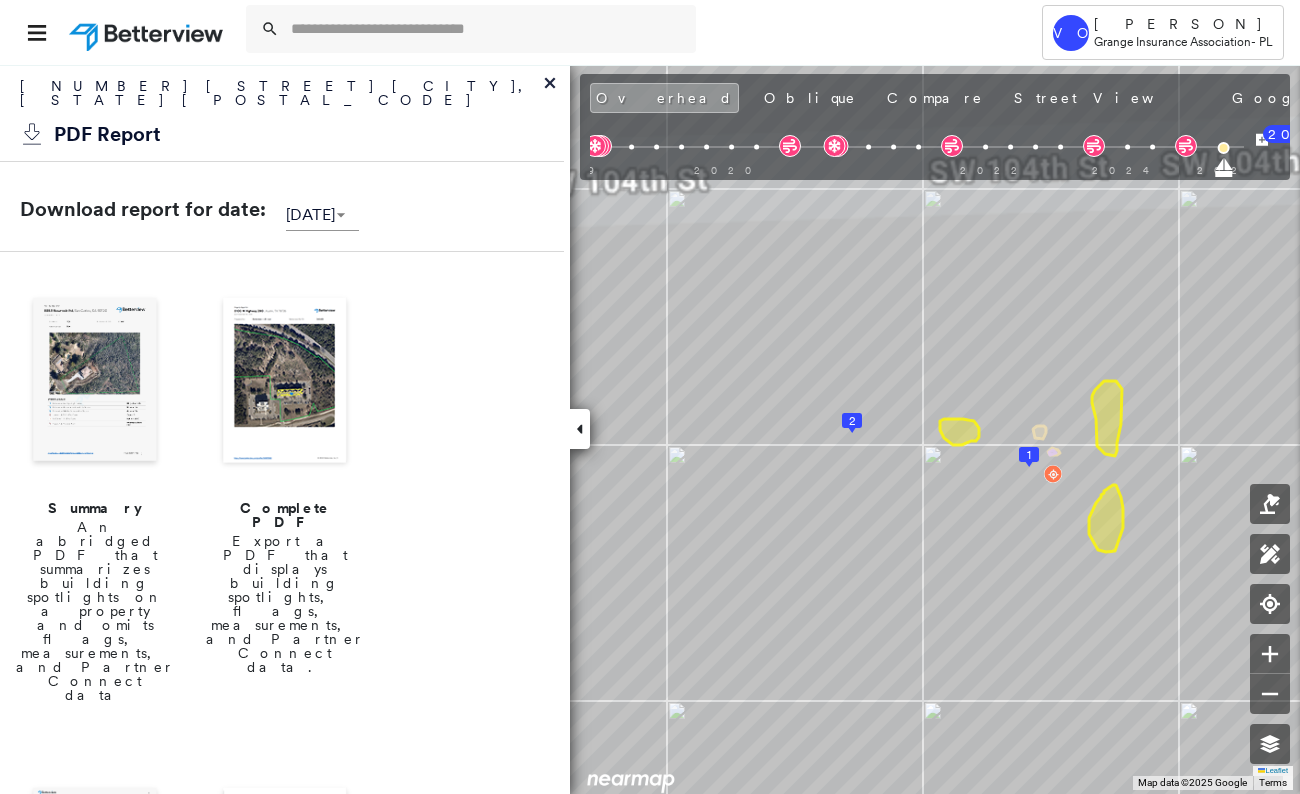click 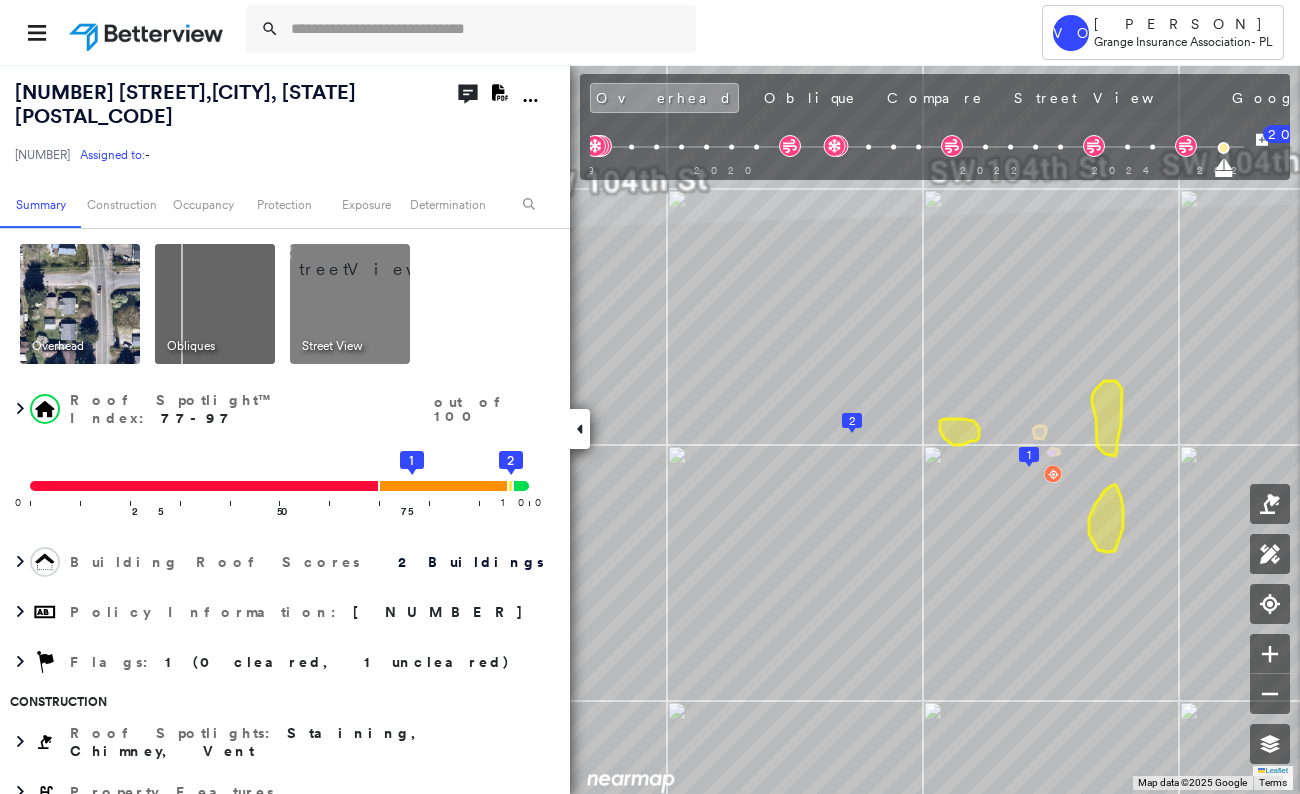 click at bounding box center (580, 429) 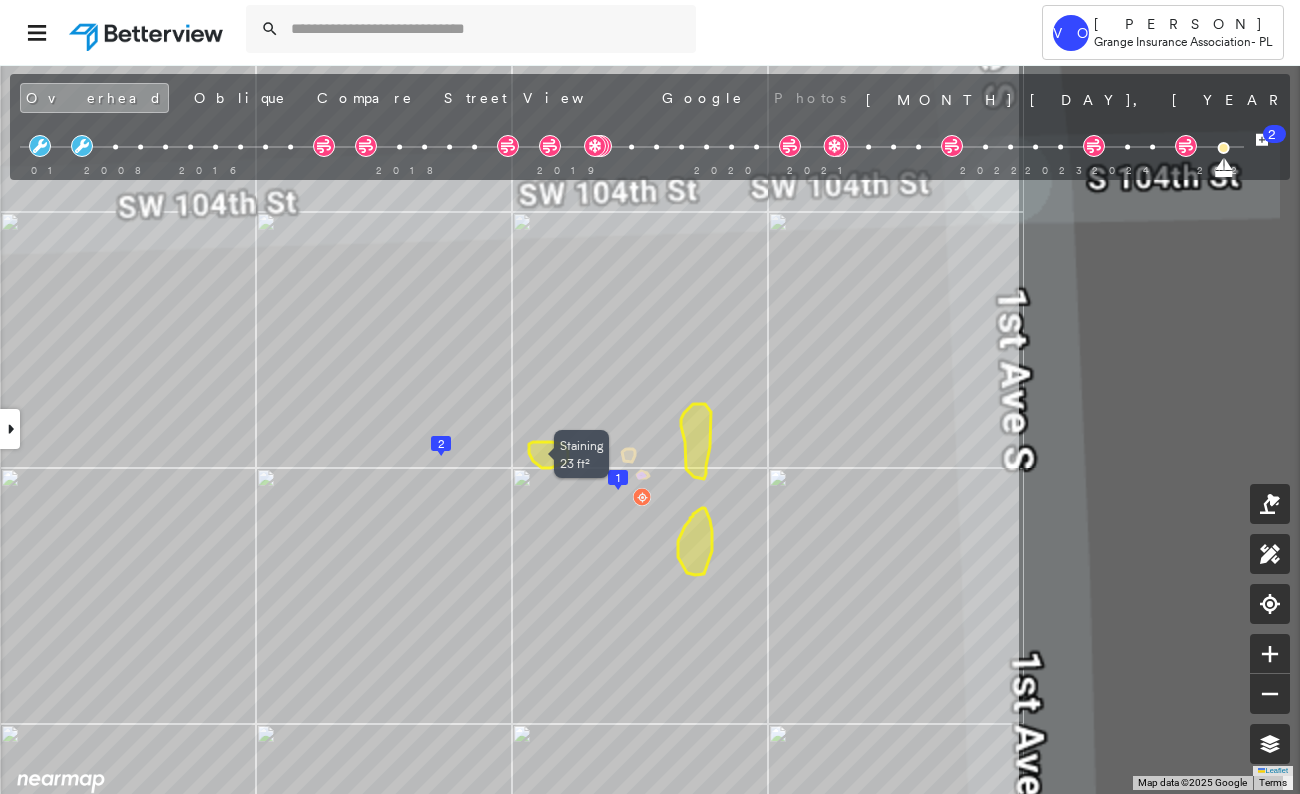 drag, startPoint x: 938, startPoint y: 426, endPoint x: 452, endPoint y: 420, distance: 486.03705 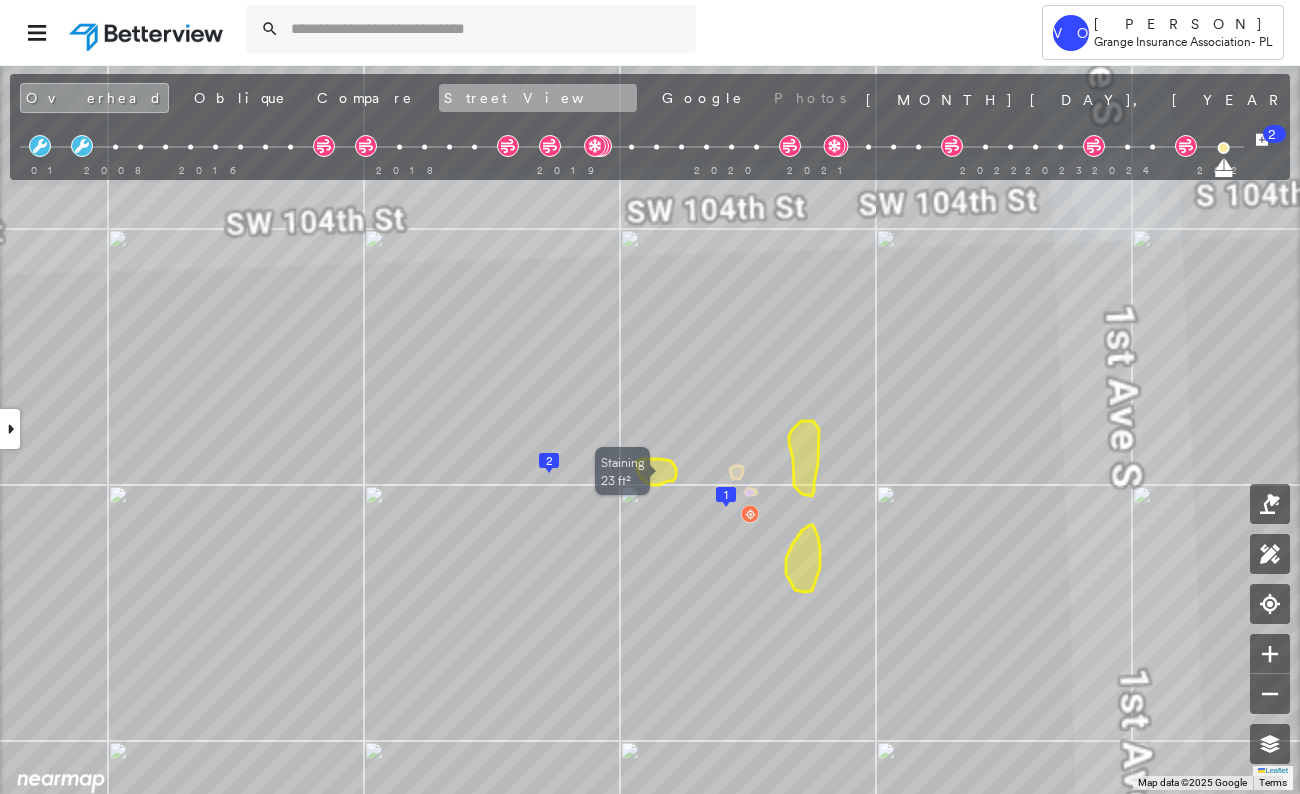 click on "Street View" at bounding box center (538, 98) 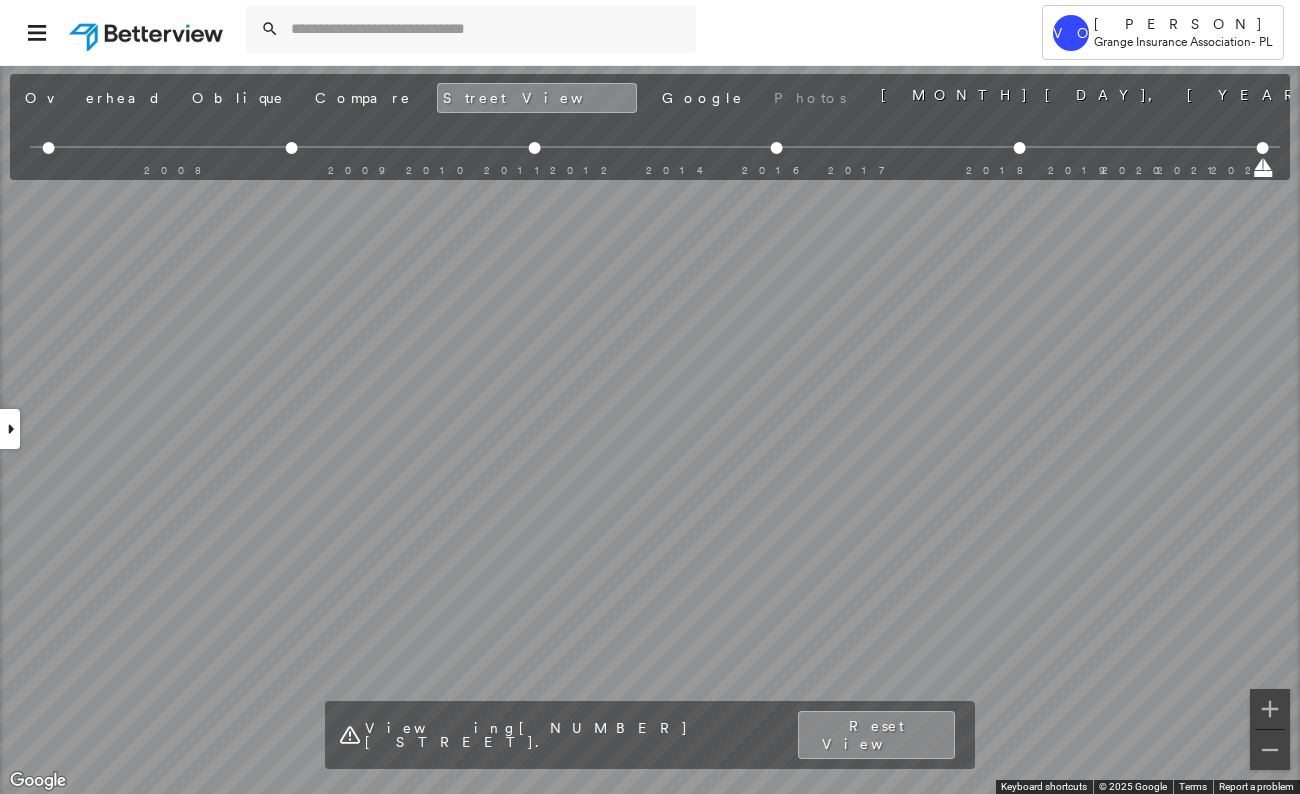 click on "Tower VO Victoria Olivares Grange Insurance Association  -   PL 10403  1st Ave ,  Burien, WA 98146 5302220008212 Assigned to:  - Assigned to:  - 5302220008212 Assigned to:  - Open Comments Download PDF Report Summary Construction Occupancy Protection Exposure Determination Overhead Obliques Street View Roof Spotlight™ Index :  77-97 out of 100 0 100 25 50 75 2 1 Building Roof Scores 2 Buildings Policy Information :  5302220008212 Flags :  1 (0 cleared, 1 uncleared) Construction Roof Spotlights :  Staining, Chimney, Vent Property Features Roof Size & Shape :  2 buildings  BuildZoom - Building Permit Data and Analysis Occupancy Place Detail Protection Exposure Fire Path Wildfire Determination Flags :  1 (0 cleared, 1 uncleared) Uncleared Flags (1) Cleared Flags  (0) LOW Low Priority Roof Score Flagged 08/07/25 Clear Action Taken New Entry History Quote/New Business Terms & Conditions Added ACV Endorsement Added Cosmetic Endorsement Inspection/Loss Control Report Information Added to Inspection Survey General" at bounding box center [650, 397] 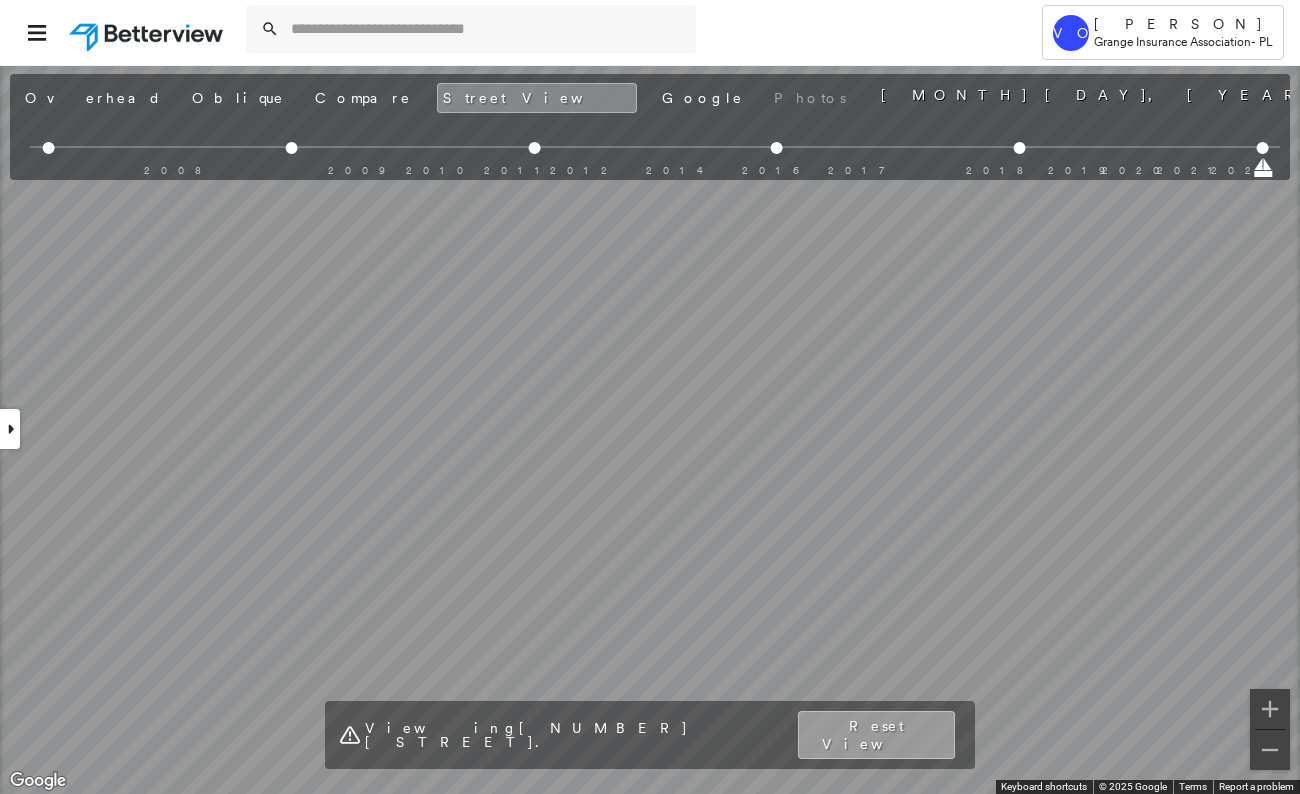click on "Reset View" at bounding box center [876, 735] 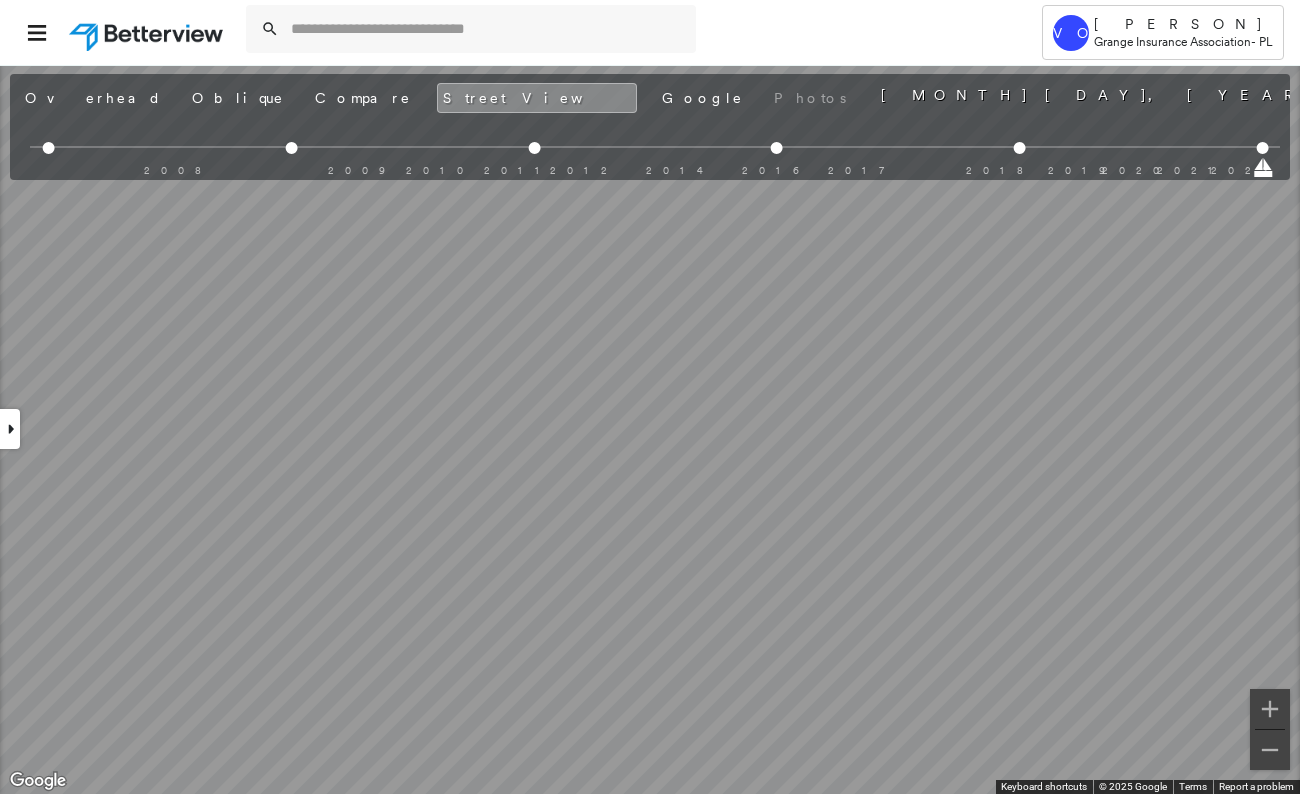 click on "Tower VO Victoria Olivares Grange Insurance Association  -   PL 10403  1st Ave ,  Burien, WA 98146 5302220008212 Assigned to:  - Assigned to:  - 5302220008212 Assigned to:  - Open Comments Download PDF Report Summary Construction Occupancy Protection Exposure Determination Overhead Obliques Street View Roof Spotlight™ Index :  77-97 out of 100 0 100 25 50 75 2 1 Building Roof Scores 2 Buildings Policy Information :  5302220008212 Flags :  1 (0 cleared, 1 uncleared) Construction Roof Spotlights :  Staining, Chimney, Vent Property Features Roof Size & Shape :  2 buildings  BuildZoom - Building Permit Data and Analysis Occupancy Place Detail Protection Exposure Fire Path Wildfire Determination Flags :  1 (0 cleared, 1 uncleared) Uncleared Flags (1) Cleared Flags  (0) LOW Low Priority Roof Score Flagged 08/07/25 Clear Action Taken New Entry History Quote/New Business Terms & Conditions Added ACV Endorsement Added Cosmetic Endorsement Inspection/Loss Control Report Information Added to Inspection Survey General" at bounding box center (650, 397) 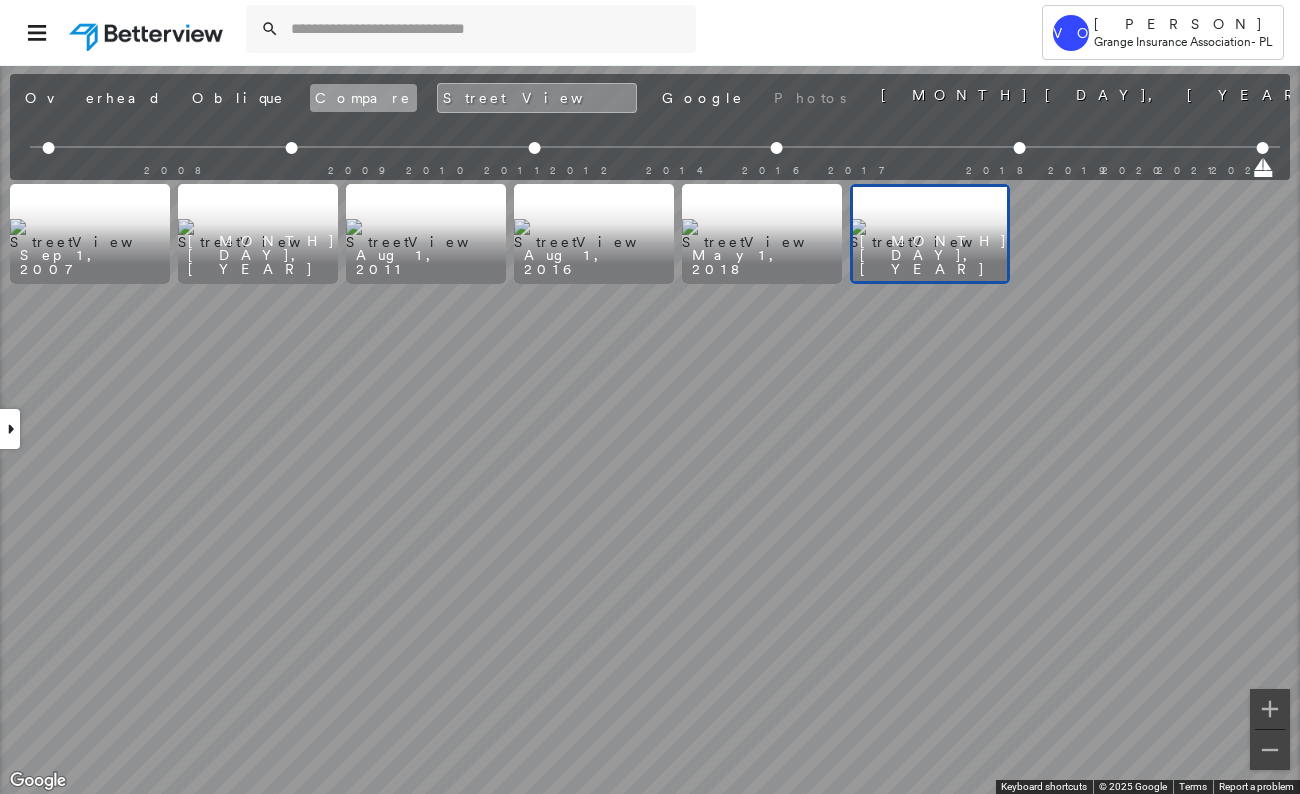 click on "Compare" at bounding box center [363, 98] 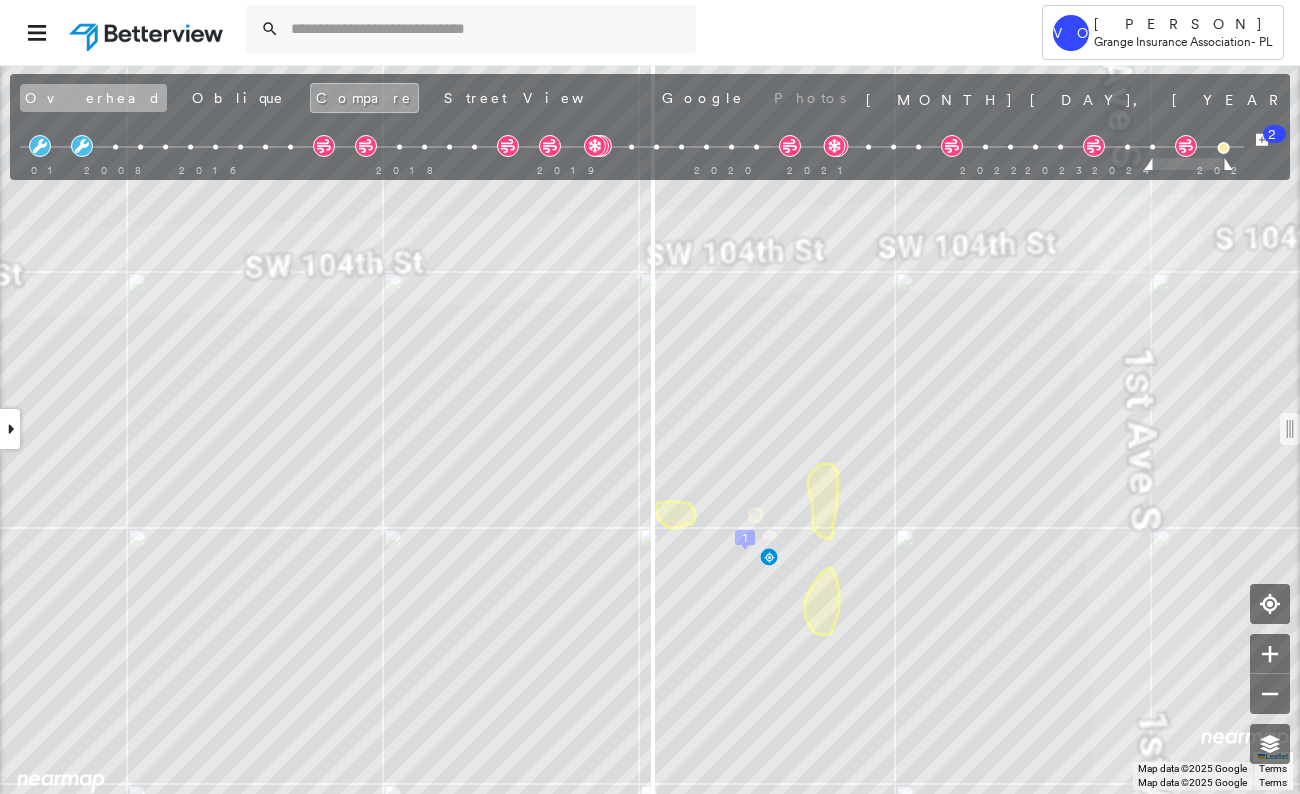 click on "Overhead" at bounding box center (93, 98) 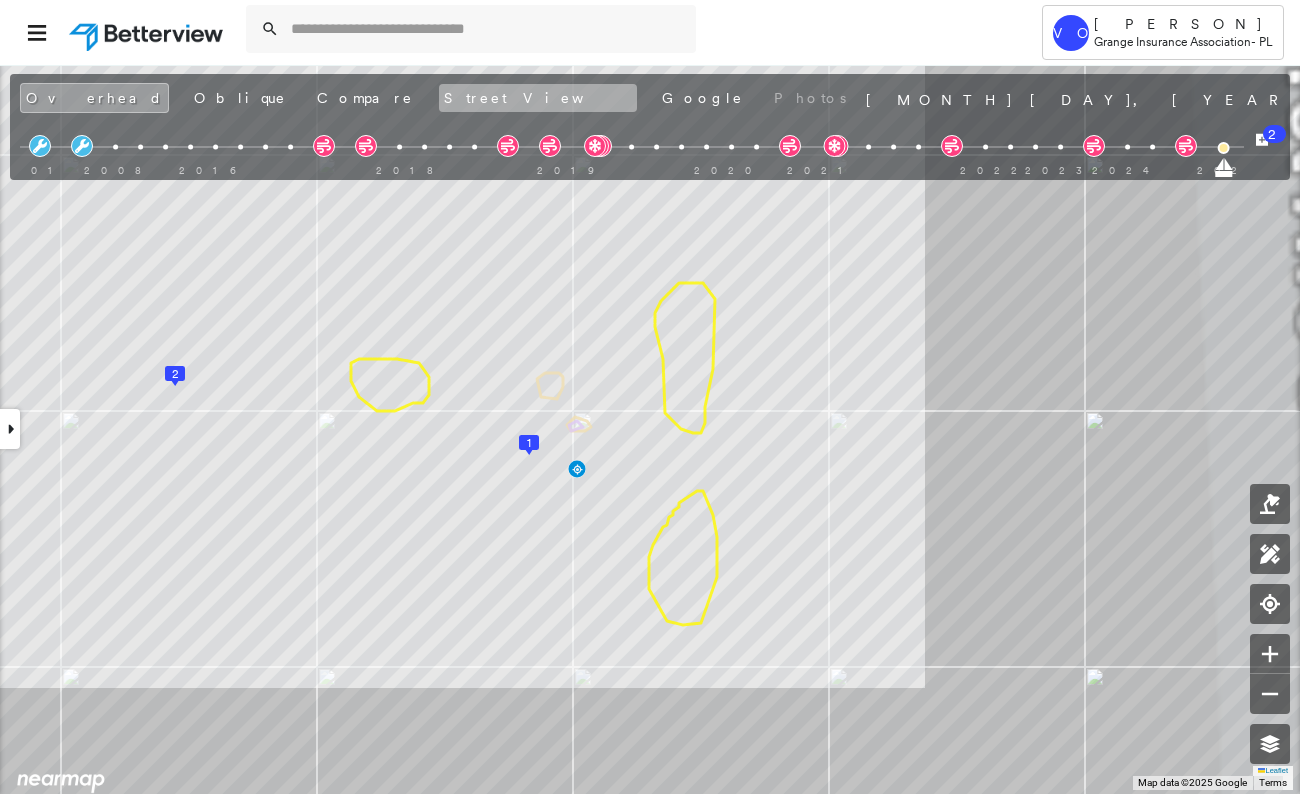 click on "Street View" at bounding box center [538, 98] 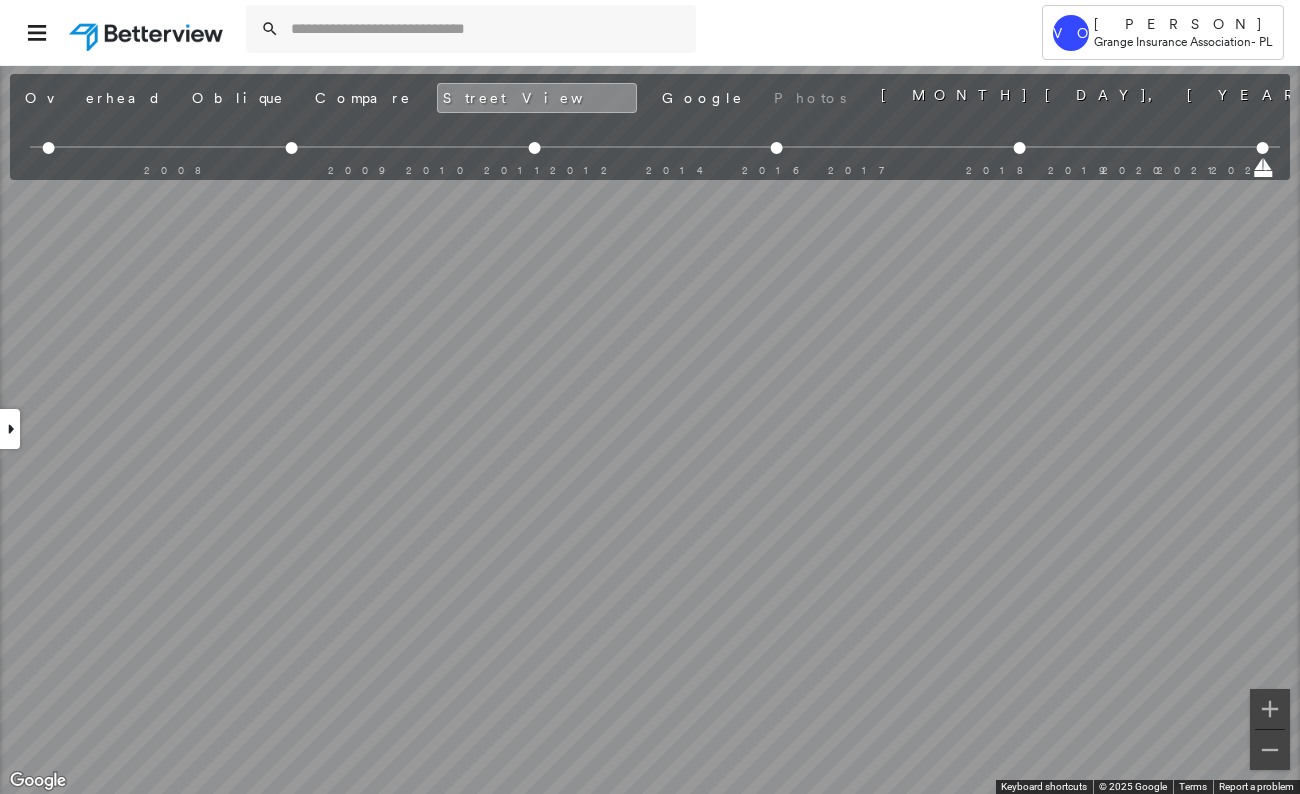 click on "Tower VO Victoria Olivares Grange Insurance Association  -   PL 10403  1st Ave ,  Burien, WA 98146 5302220008212 Assigned to:  - Assigned to:  - 5302220008212 Assigned to:  - Open Comments Download PDF Report Summary Construction Occupancy Protection Exposure Determination Overhead Obliques Street View Roof Spotlight™ Index :  77-97 out of 100 0 100 25 50 75 1 2 Building Roof Scores 2 Buildings Policy Information :  5302220008212 Flags :  1 (0 cleared, 1 uncleared) Construction Roof Spotlights :  Staining, Chimney, Vent Property Features Roof Size & Shape :  2 buildings  BuildZoom - Building Permit Data and Analysis Occupancy Place Detail Protection Exposure Fire Path Wildfire Determination Flags :  1 (0 cleared, 1 uncleared) Uncleared Flags (1) Cleared Flags  (0) LOW Low Priority Roof Score Flagged 08/07/25 Clear Action Taken New Entry History Quote/New Business Terms & Conditions Added ACV Endorsement Added Cosmetic Endorsement Inspection/Loss Control Report Information Added to Inspection Survey General" at bounding box center [650, 397] 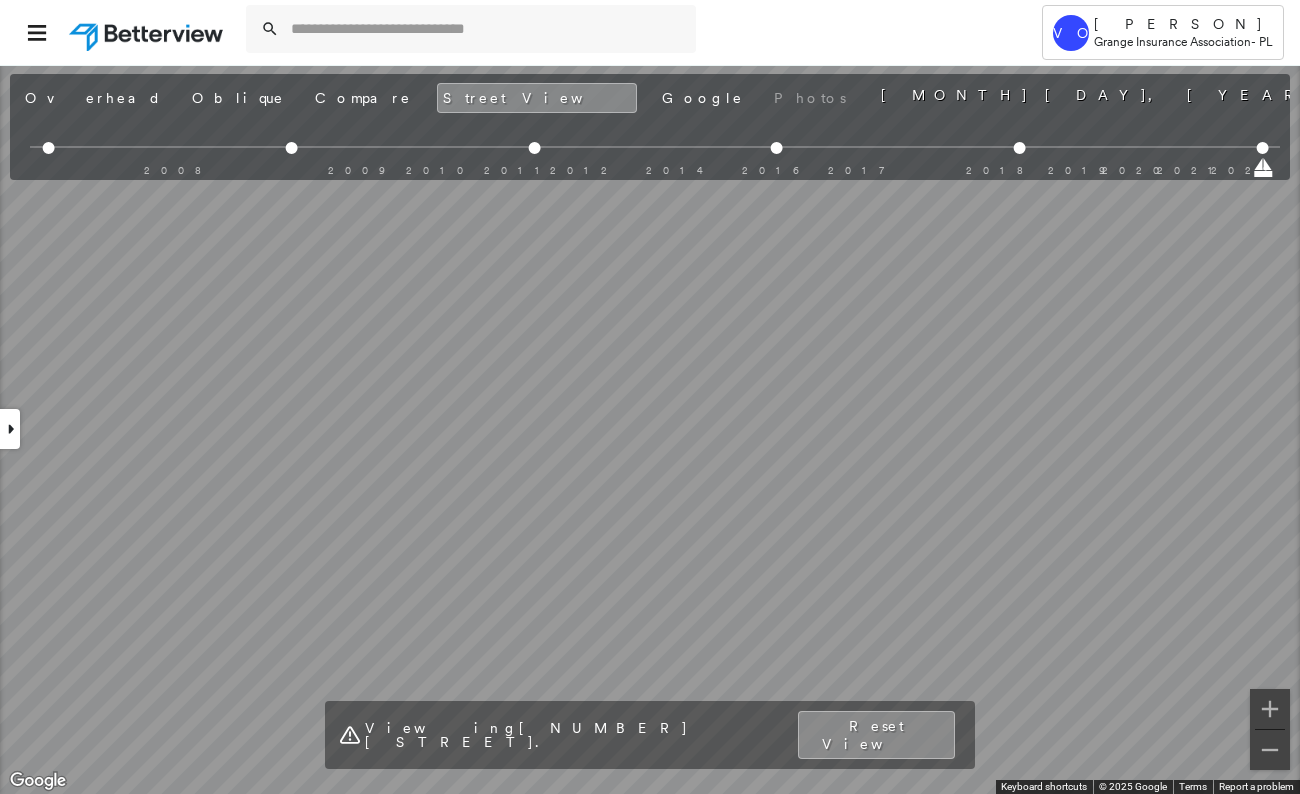 click on "Tower VO Victoria Olivares Grange Insurance Association  -   PL 10403  1st Ave ,  Burien, WA 98146 5302220008212 Assigned to:  - Assigned to:  - 5302220008212 Assigned to:  - Open Comments Download PDF Report Summary Construction Occupancy Protection Exposure Determination Overhead Obliques Street View Roof Spotlight™ Index :  77-97 out of 100 0 100 25 50 75 1 2 Building Roof Scores 2 Buildings Policy Information :  5302220008212 Flags :  1 (0 cleared, 1 uncleared) Construction Roof Spotlights :  Staining, Chimney, Vent Property Features Roof Size & Shape :  2 buildings  BuildZoom - Building Permit Data and Analysis Occupancy Place Detail Protection Exposure Fire Path Wildfire Determination Flags :  1 (0 cleared, 1 uncleared) Uncleared Flags (1) Cleared Flags  (0) LOW Low Priority Roof Score Flagged 08/07/25 Clear Action Taken New Entry History Quote/New Business Terms & Conditions Added ACV Endorsement Added Cosmetic Endorsement Inspection/Loss Control Report Information Added to Inspection Survey General" at bounding box center (650, 397) 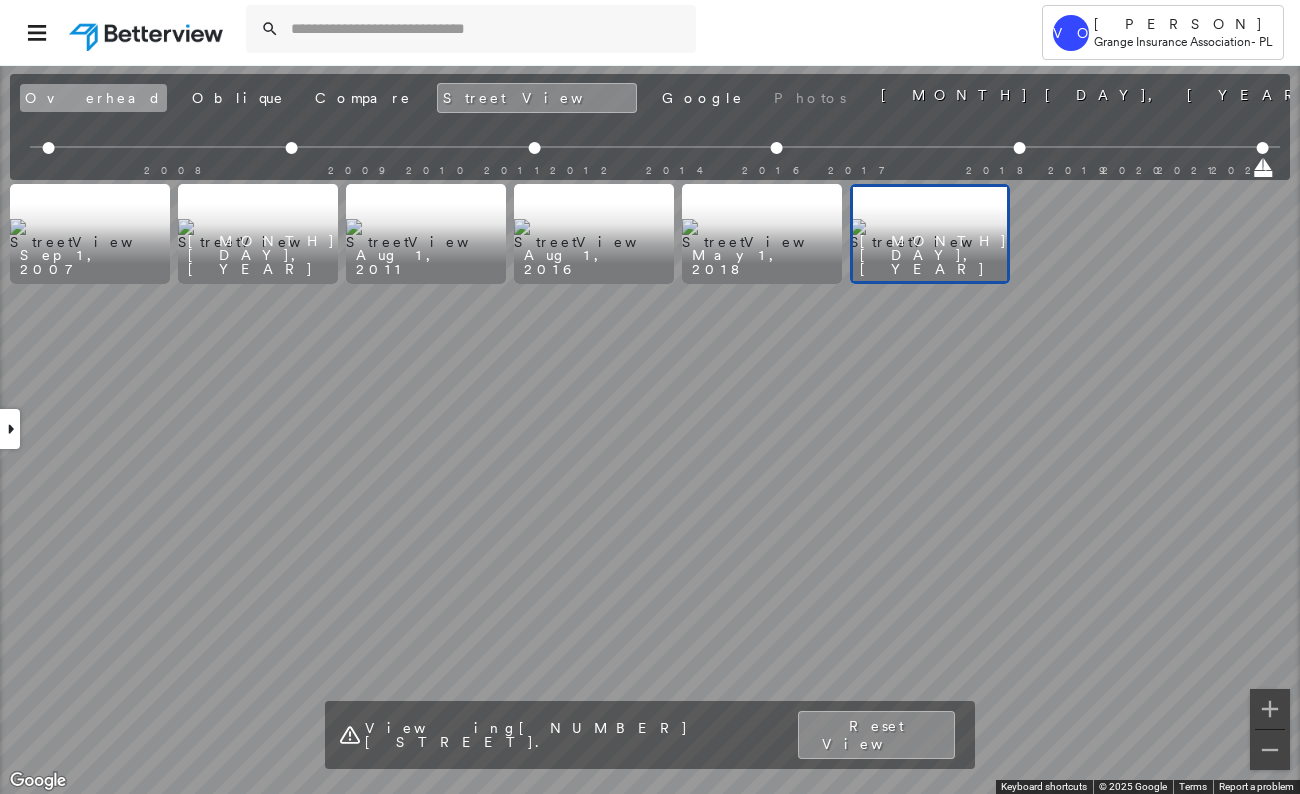 click on "Overhead" at bounding box center (93, 98) 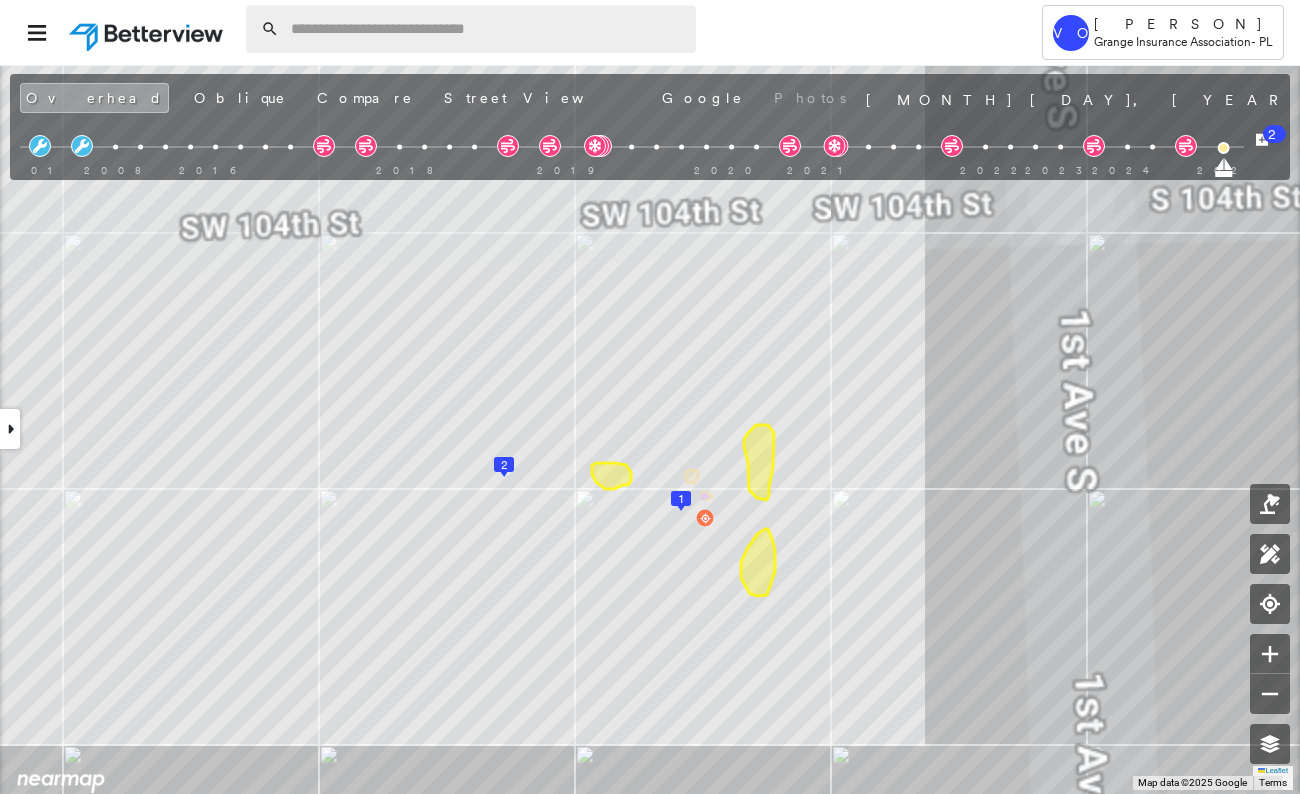 click at bounding box center (487, 29) 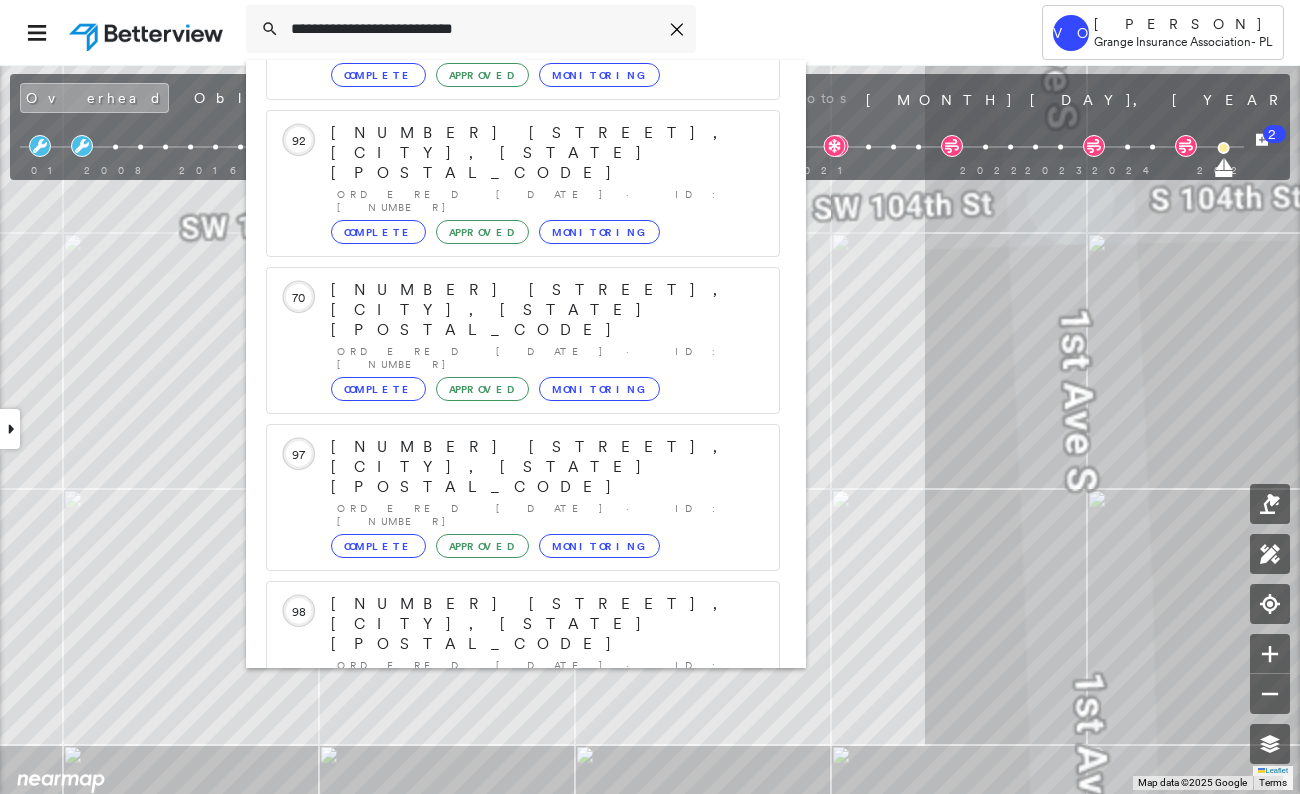 scroll, scrollTop: 213, scrollLeft: 0, axis: vertical 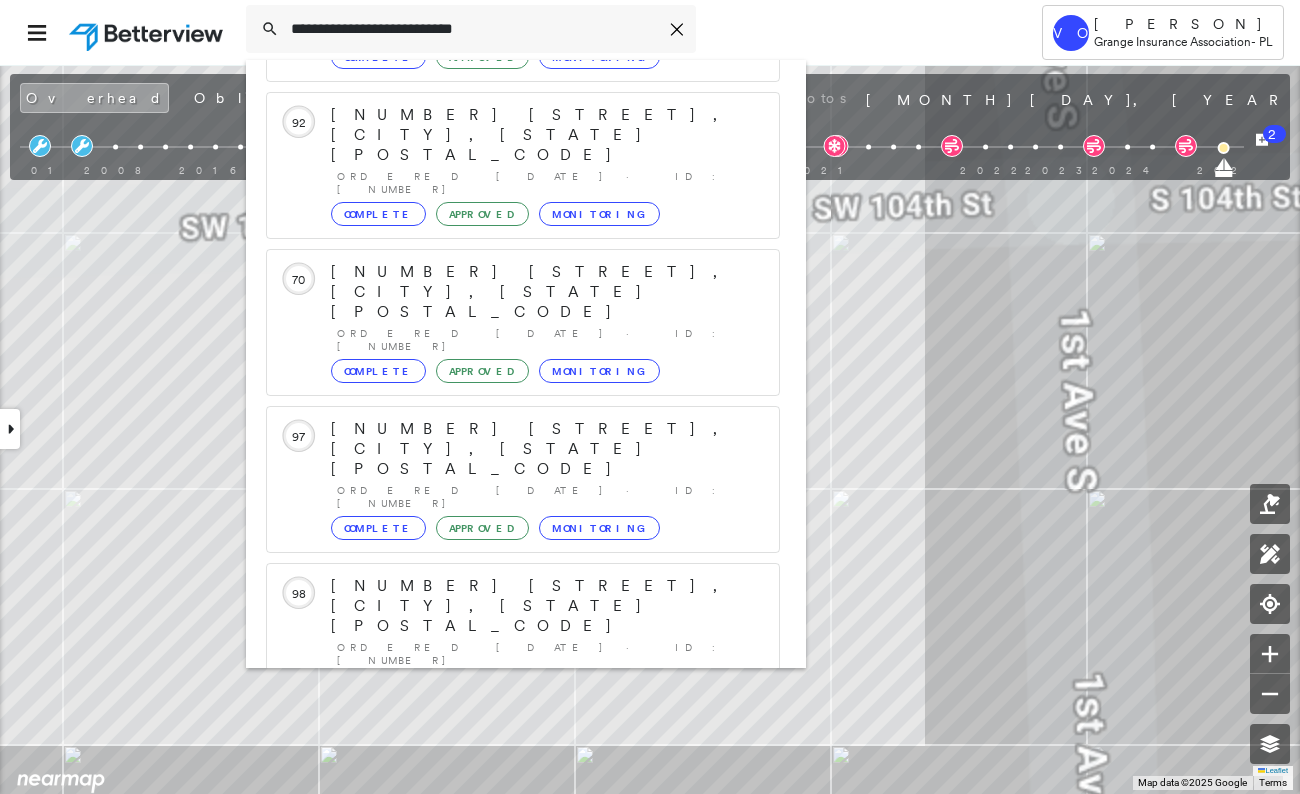 type on "**********" 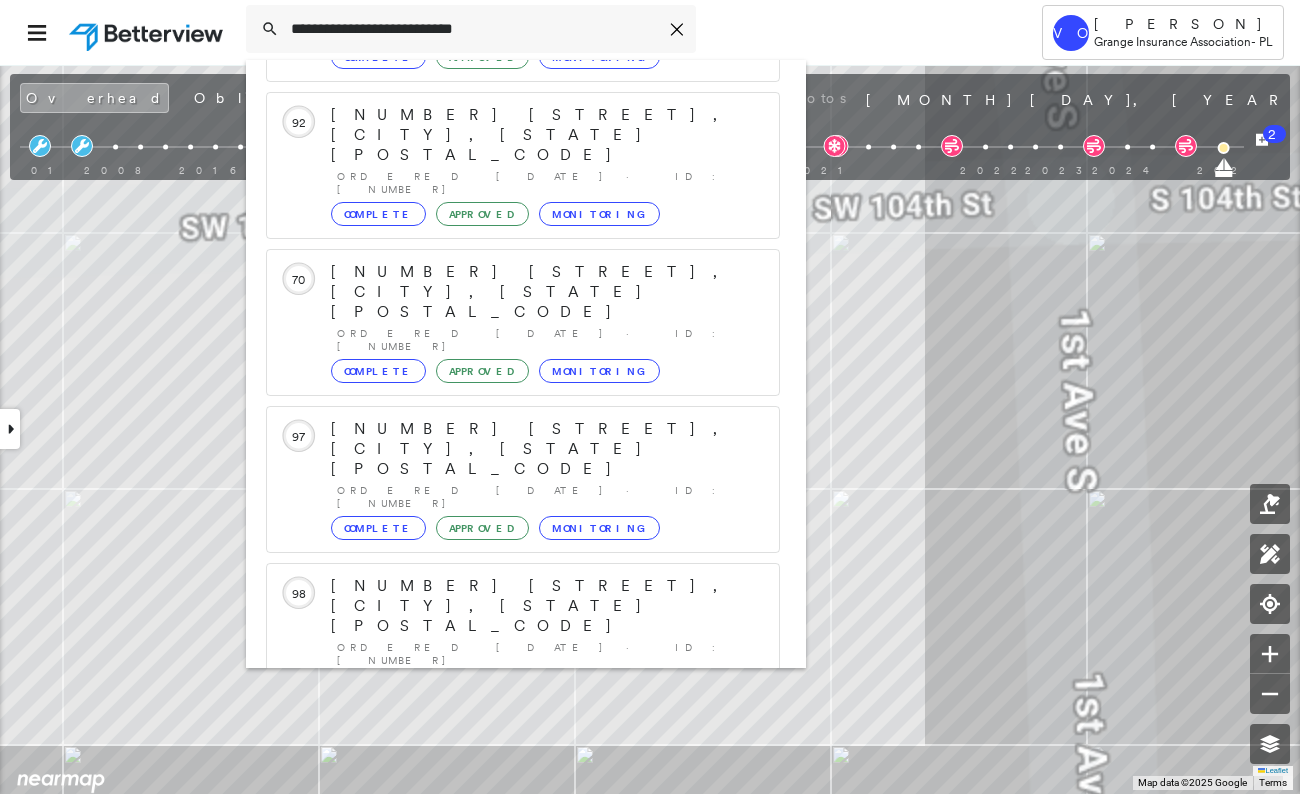 click on "371 Plumcrest Ct, Oakdale, CA 95361" at bounding box center [501, 898] 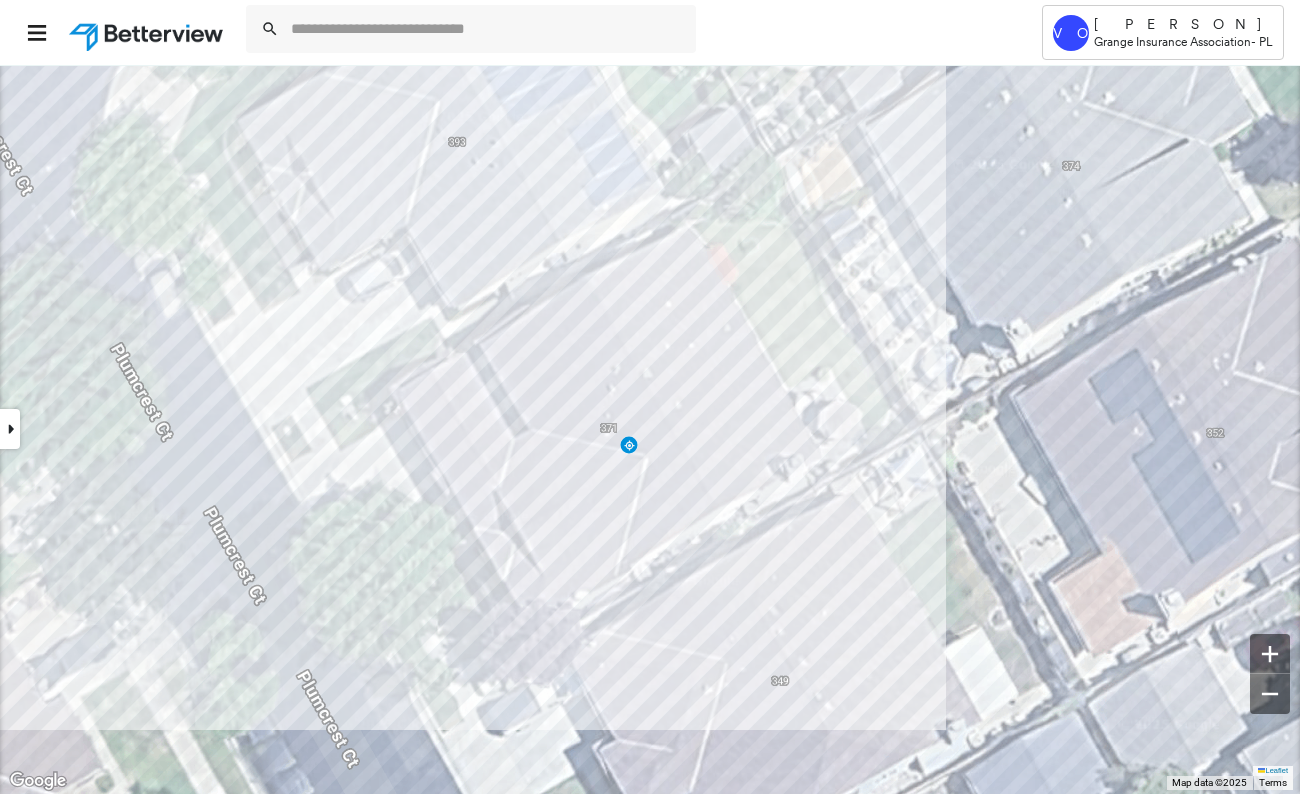 click 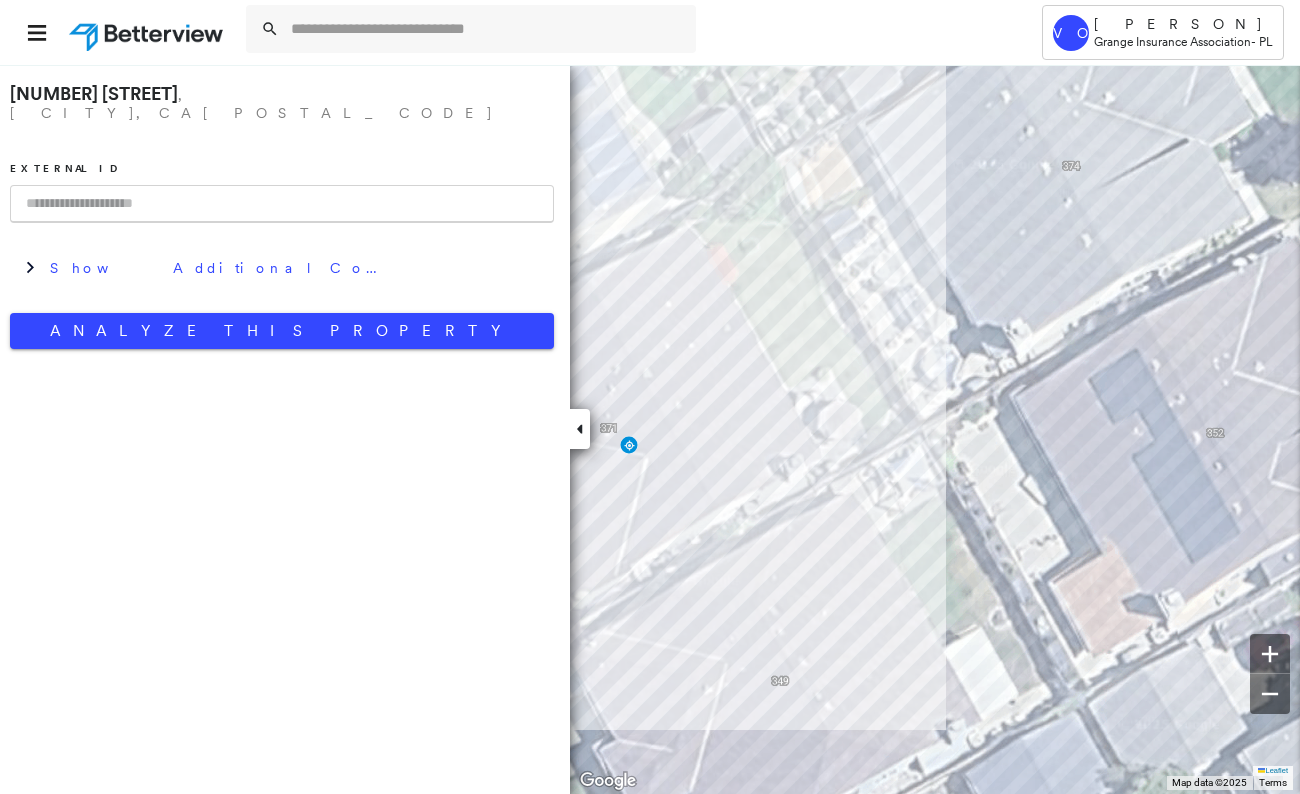 click at bounding box center (282, 204) 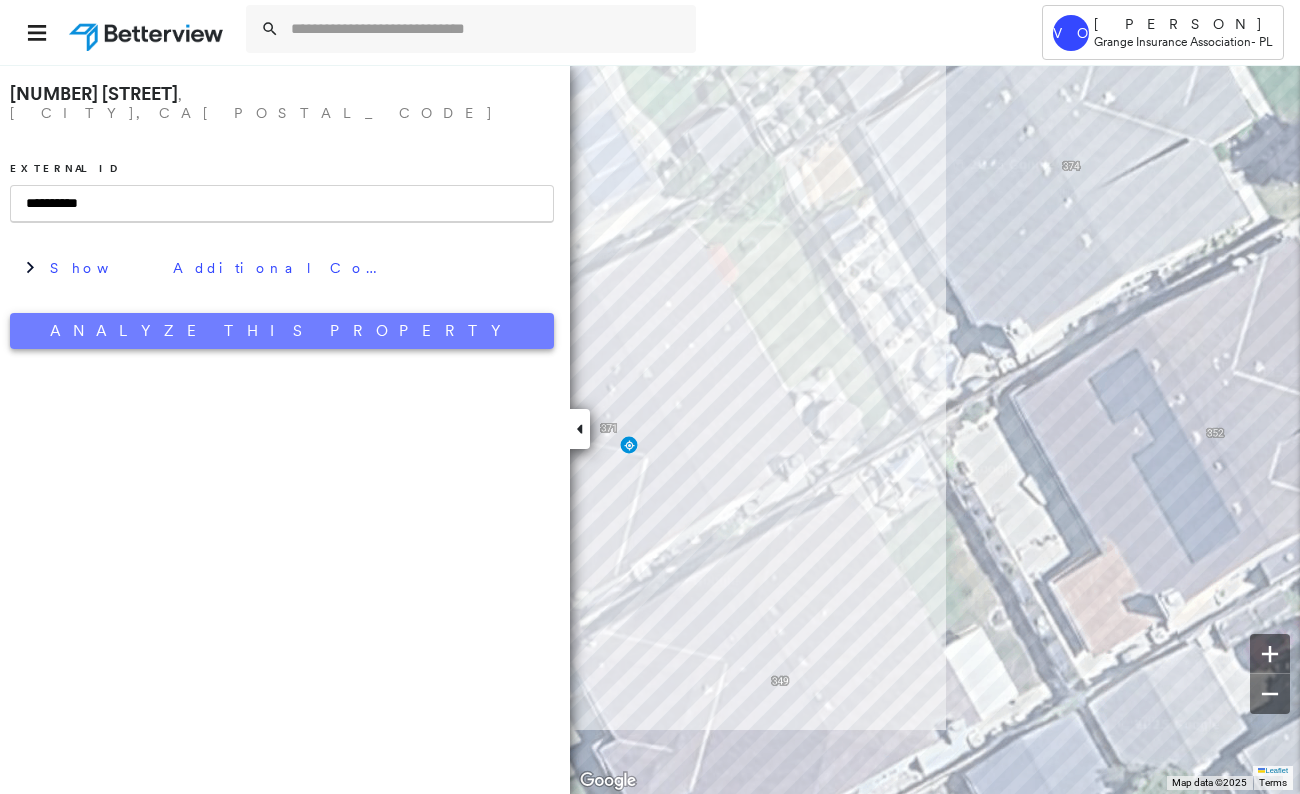 type on "**********" 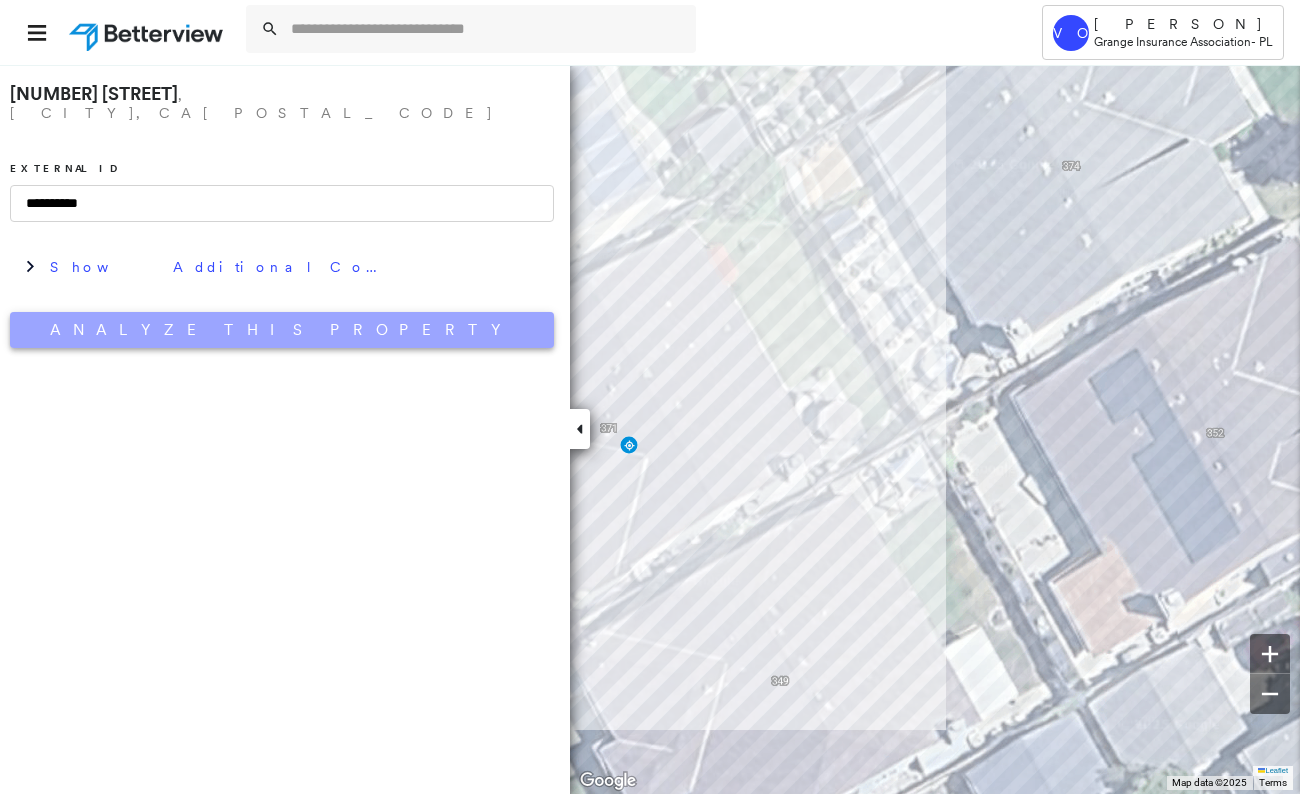 click on "Analyze This Property" at bounding box center [282, 330] 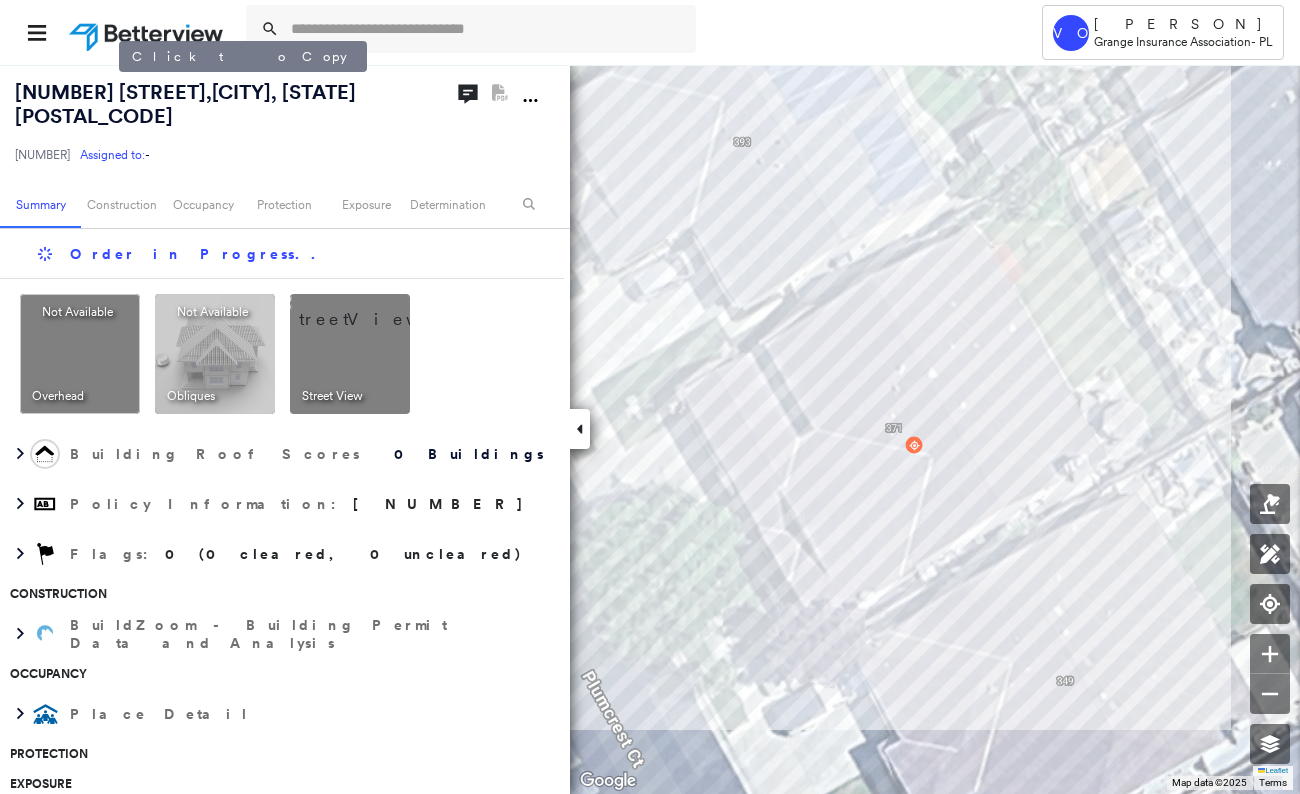 click on "371  Plumcrest Ct ,  Oakdale, CA 95361" at bounding box center [185, 104] 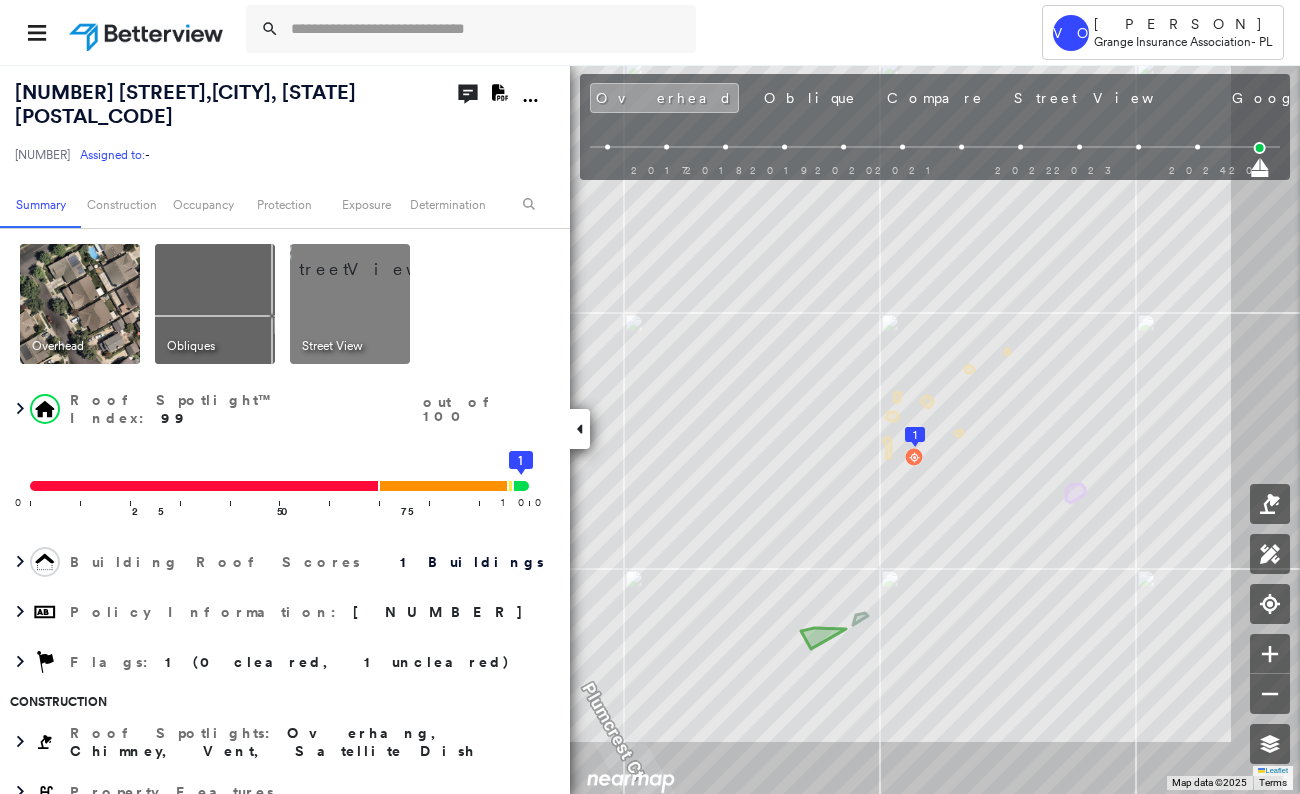 click on "Download PDF Report" 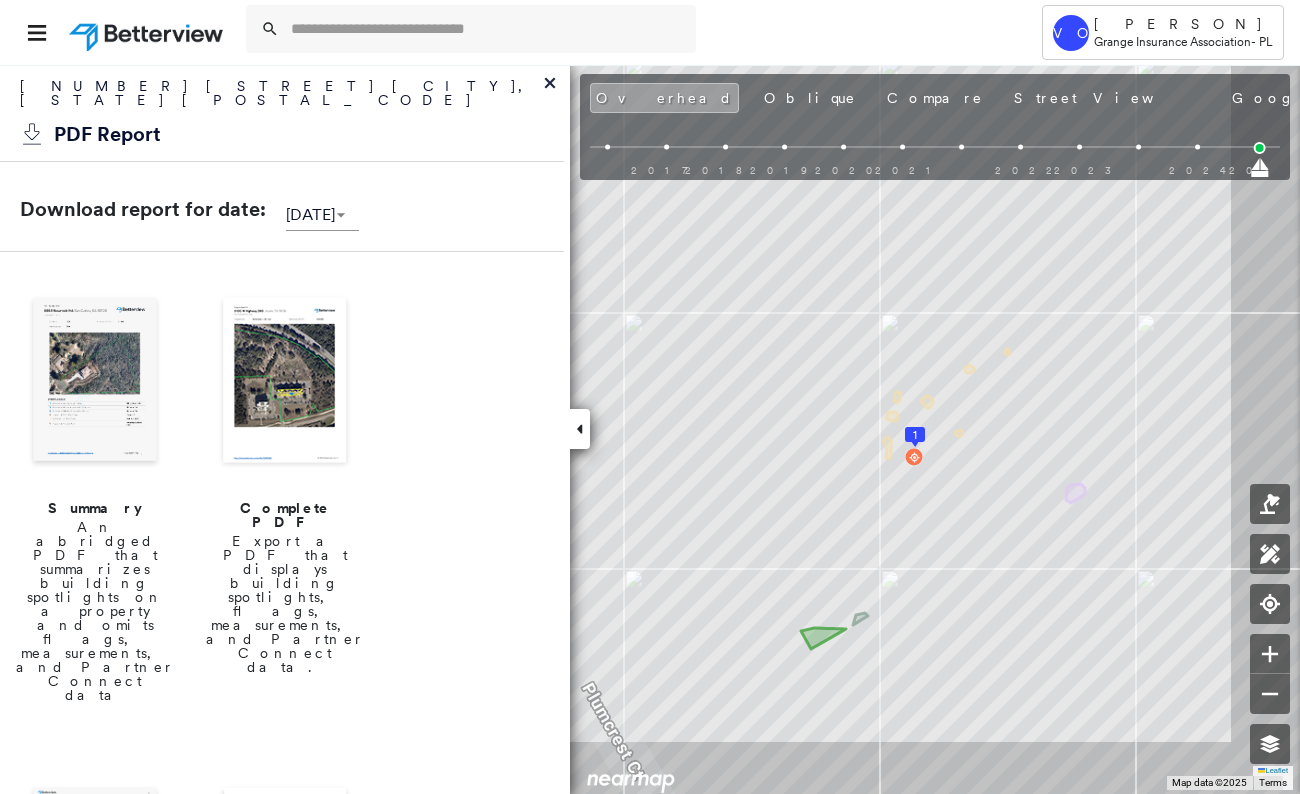 click on "Summary An abridged PDF that summarizes building spotlights on a property and omits flags, measurements, and Partner Connect data" at bounding box center (95, 497) 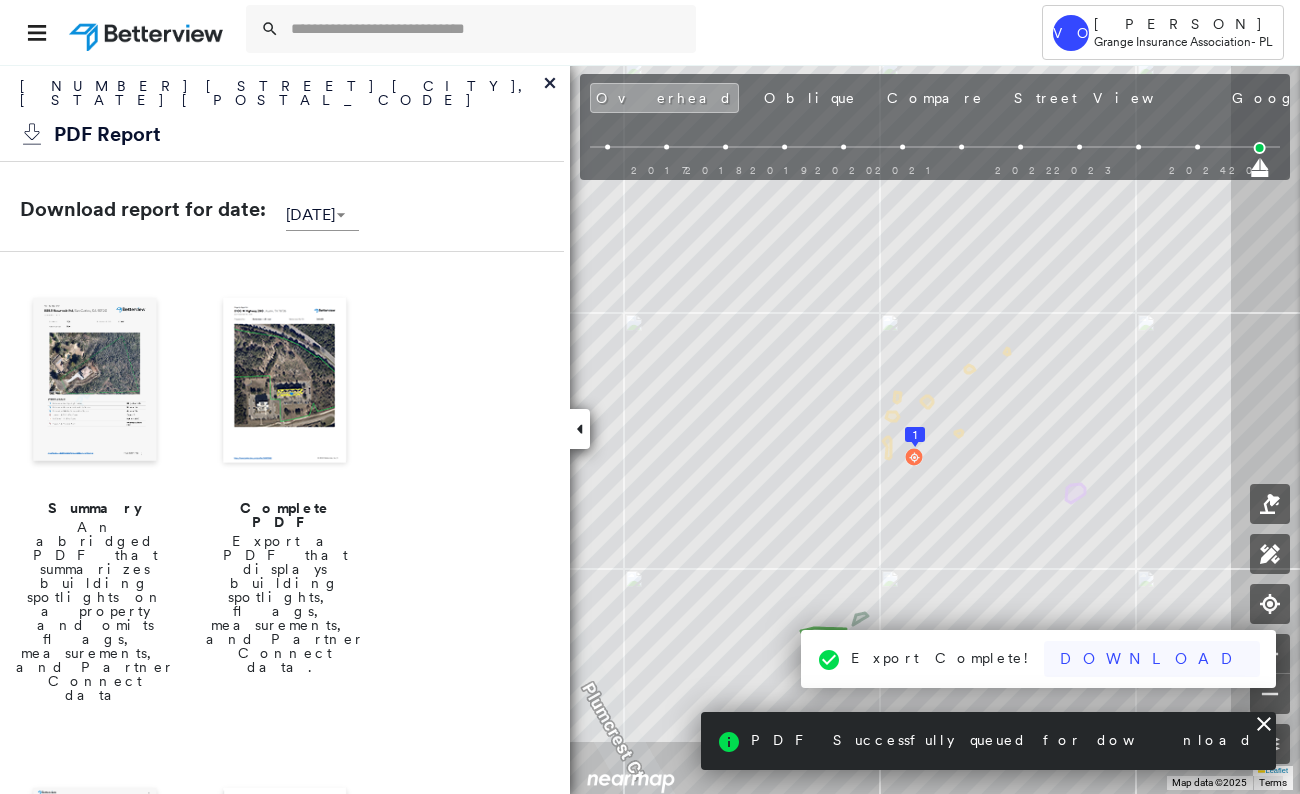 click on "Download" at bounding box center [1152, 659] 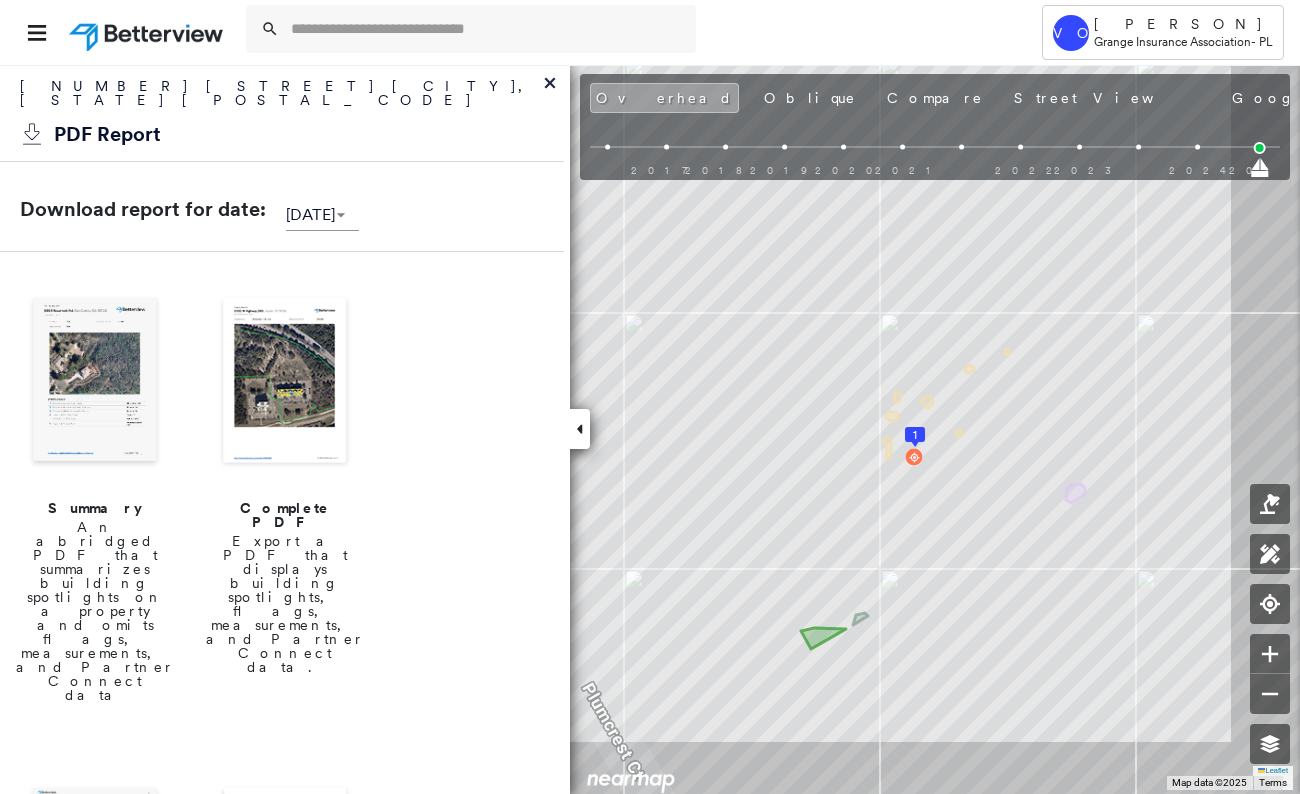 click 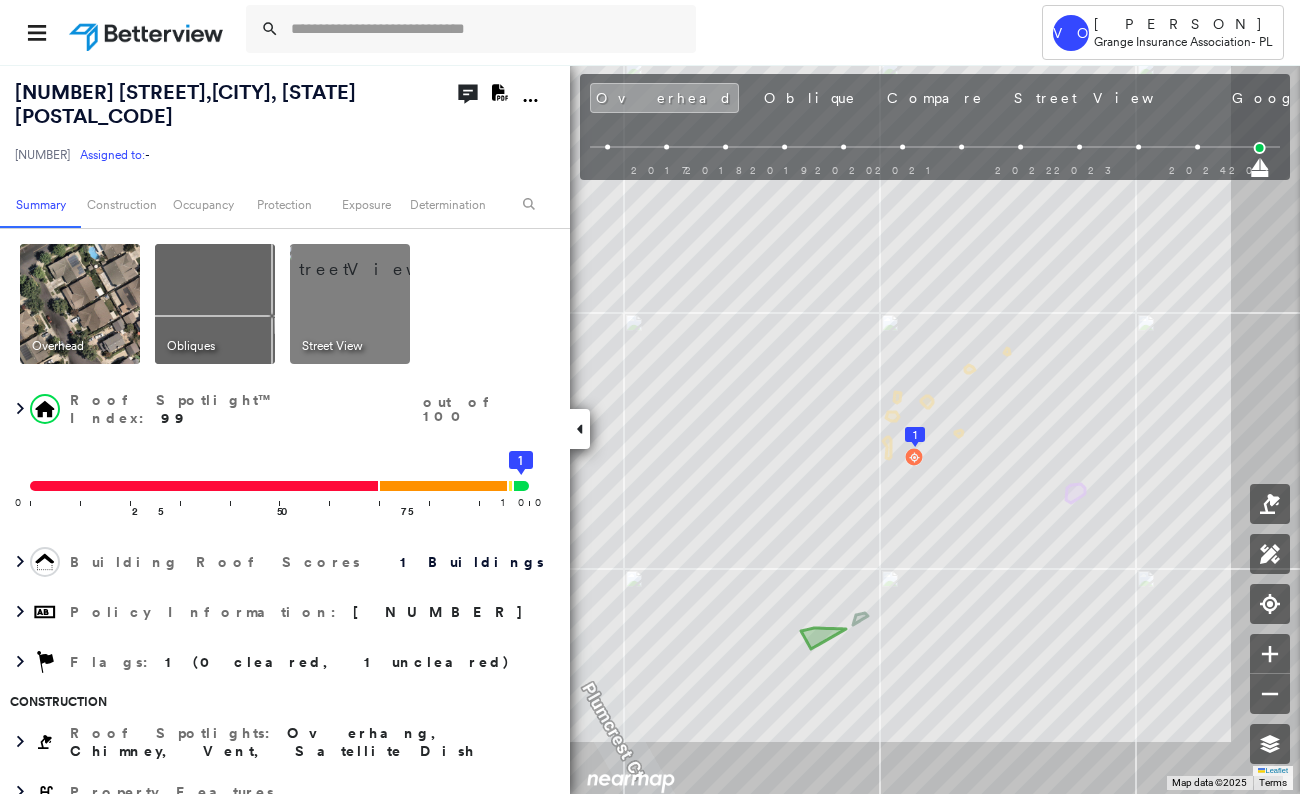 scroll, scrollTop: 526, scrollLeft: 0, axis: vertical 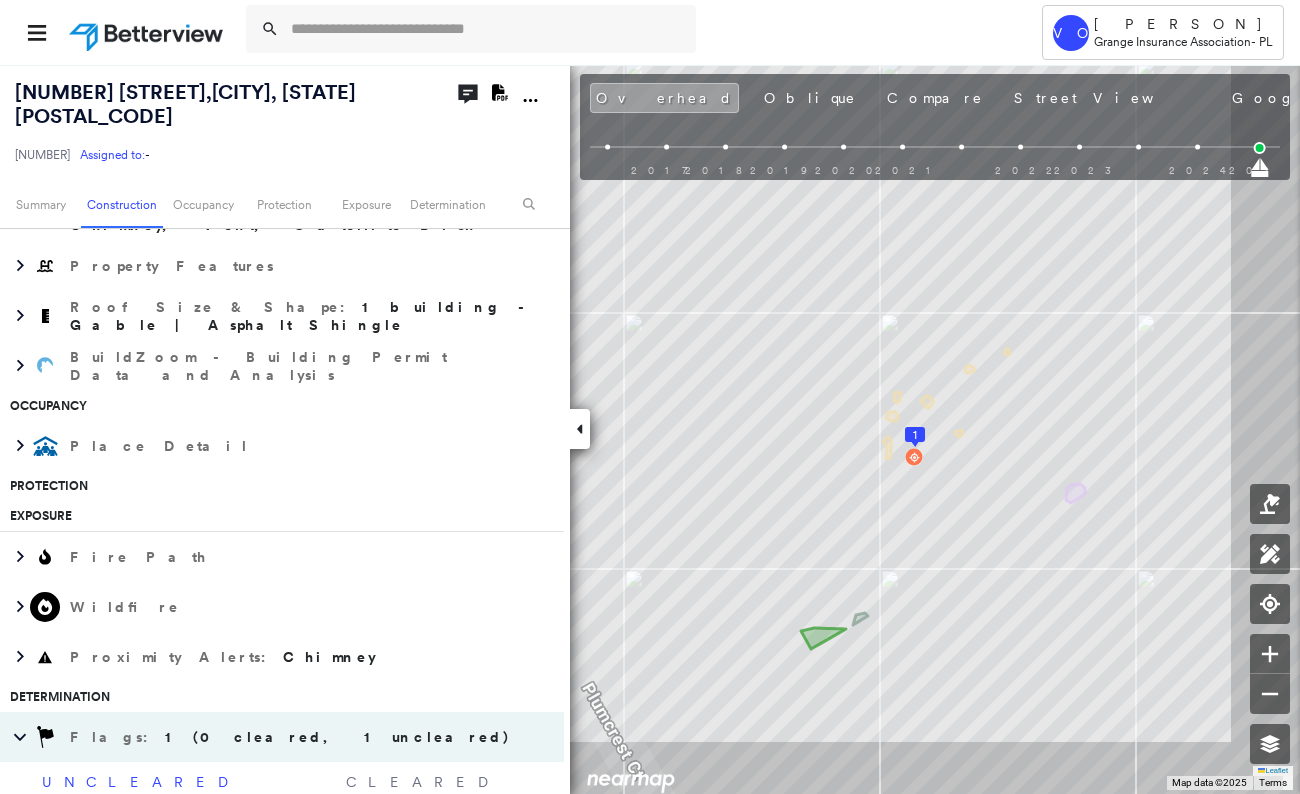 click at bounding box center (580, 429) 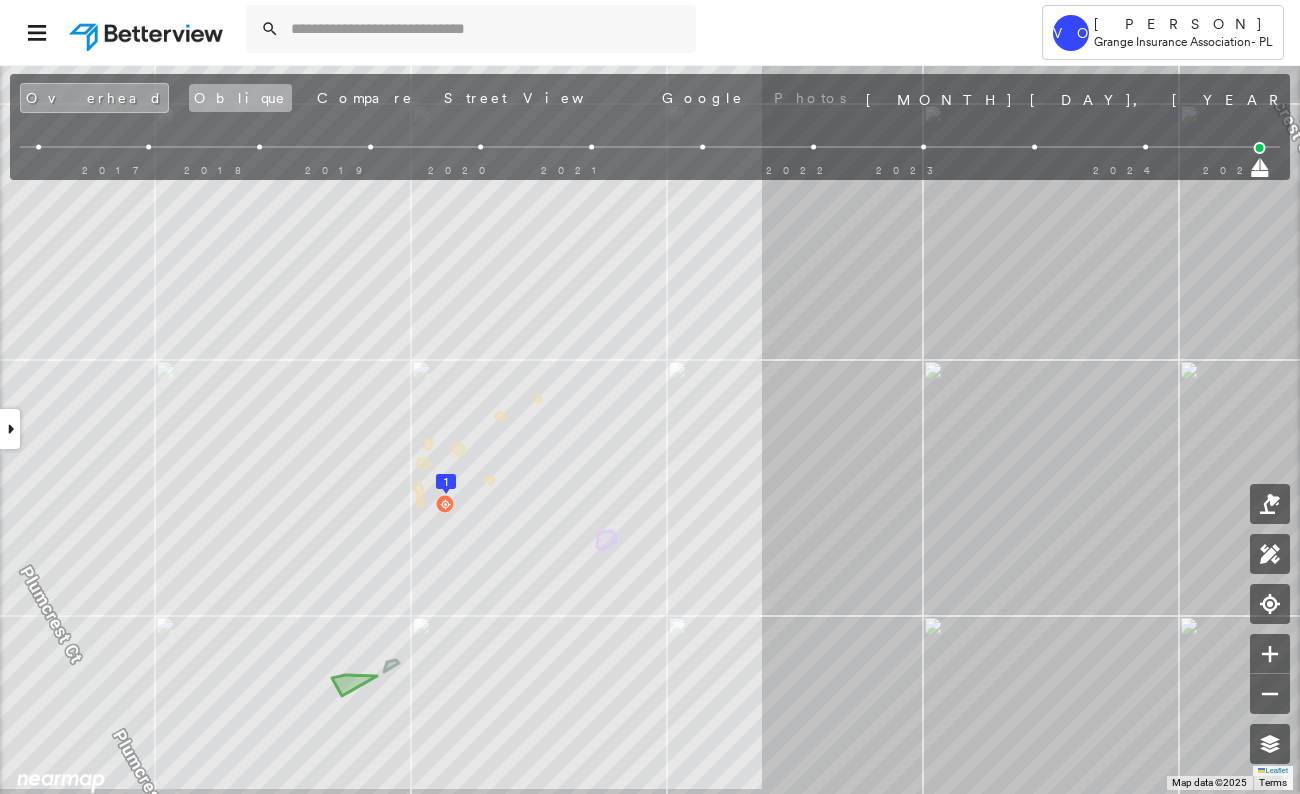 click on "Oblique" at bounding box center (240, 98) 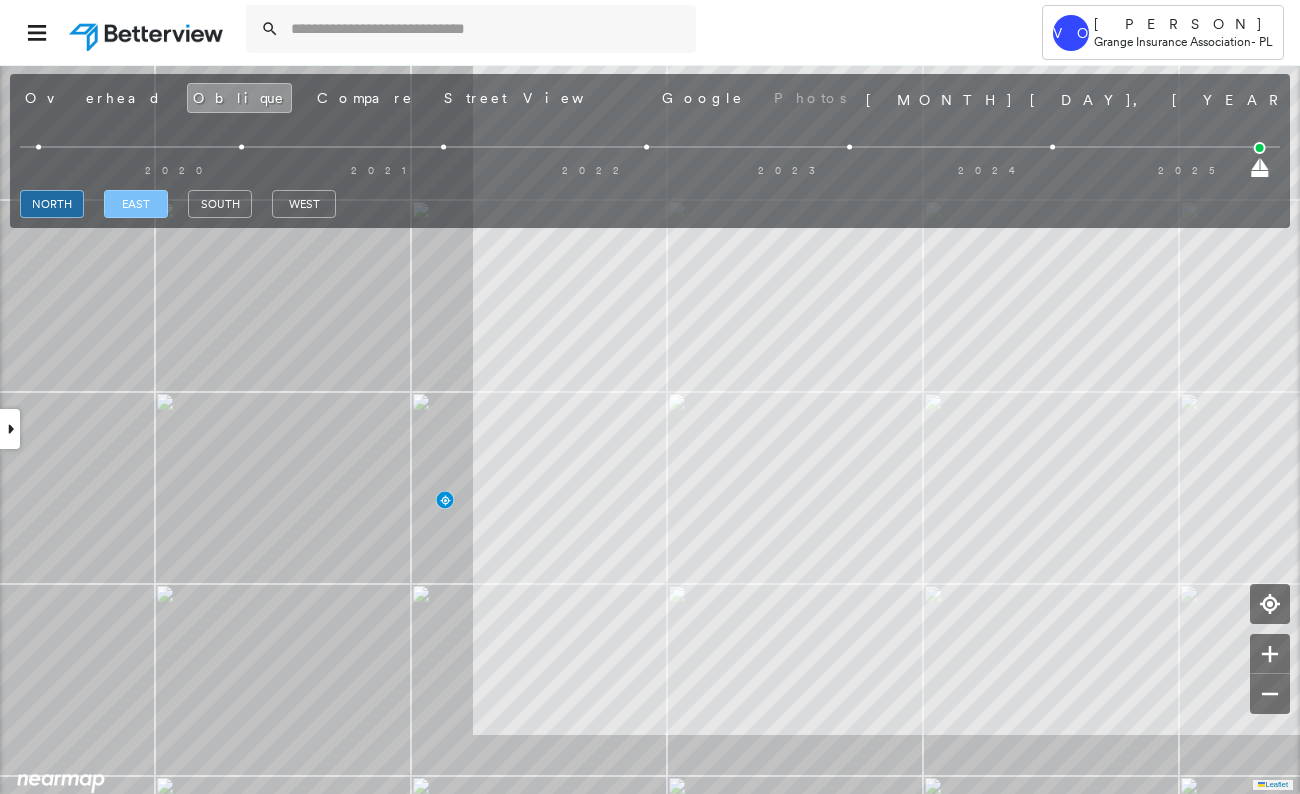 click on "east" at bounding box center (136, 204) 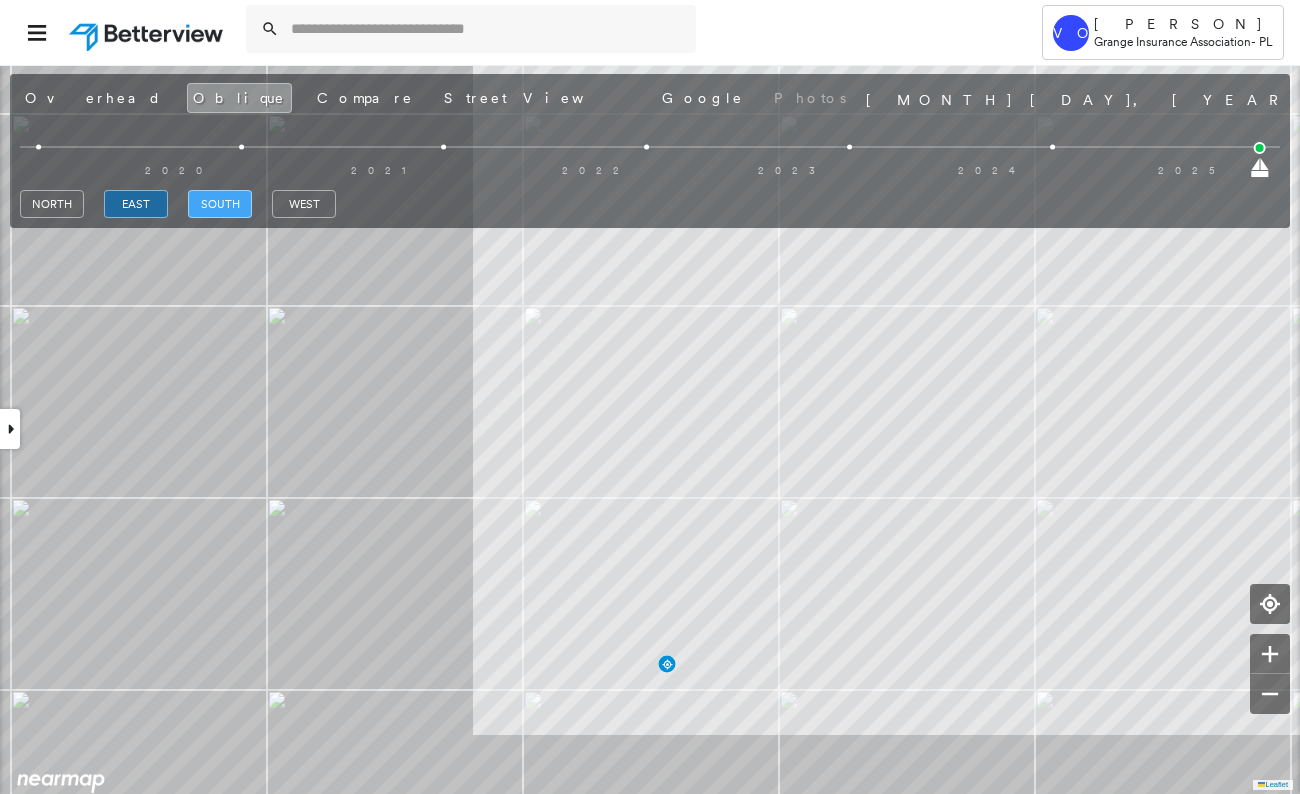 click on "south" at bounding box center [220, 204] 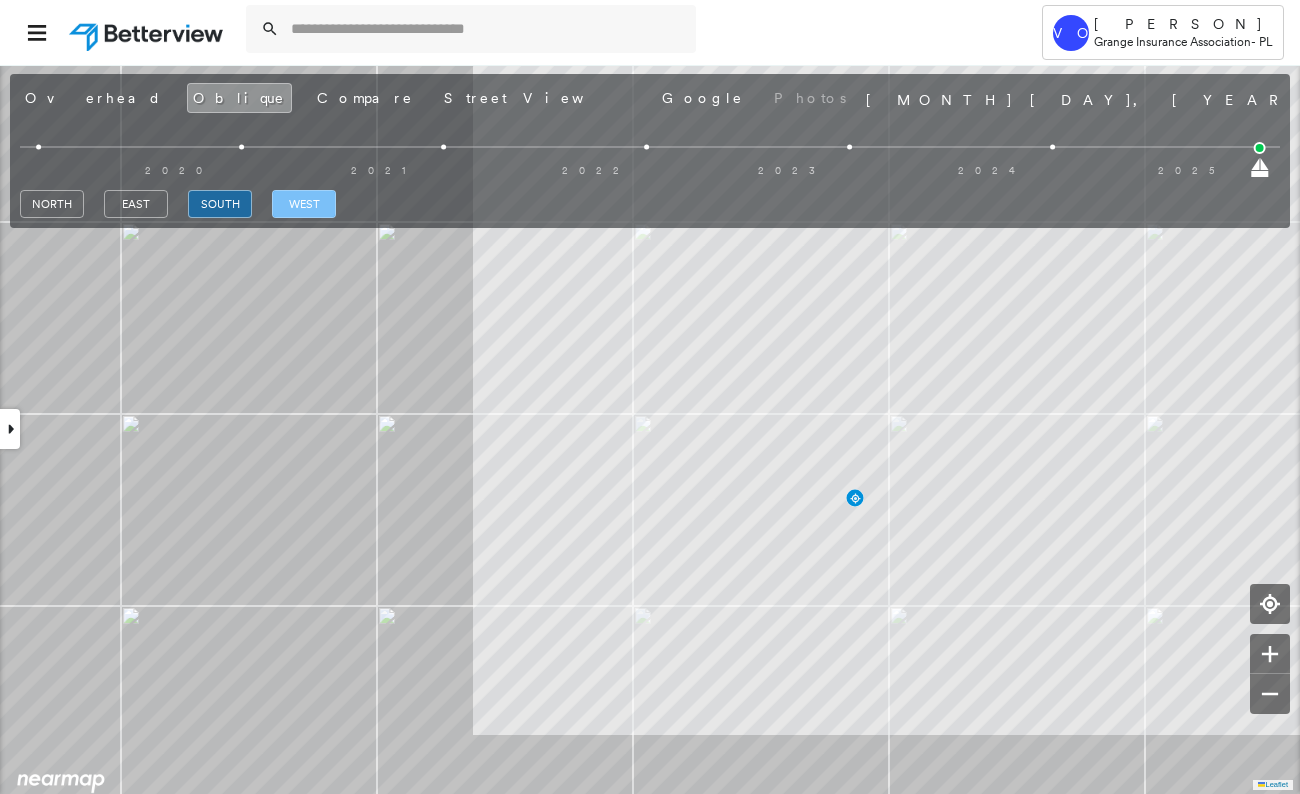 click on "west" at bounding box center [304, 204] 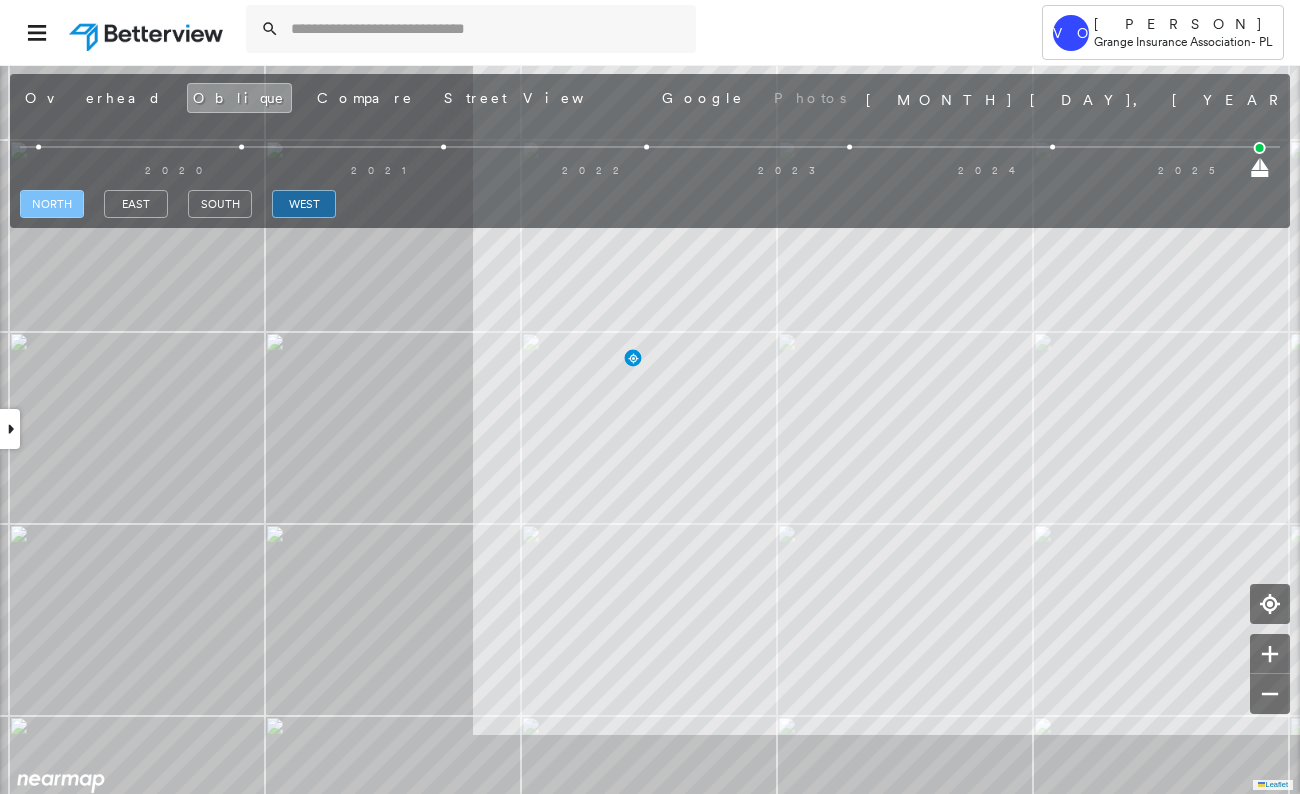 click on "north" at bounding box center [52, 204] 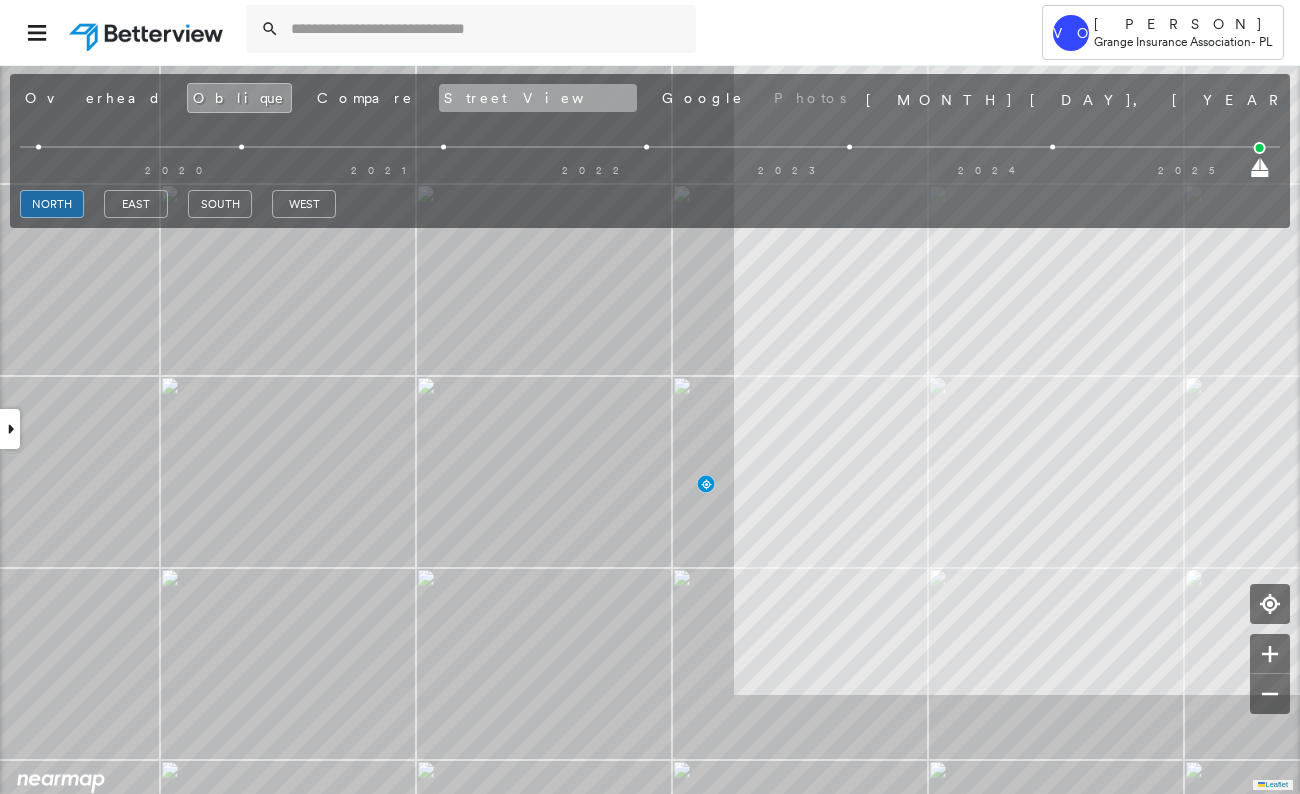 click on "Street View" at bounding box center [538, 98] 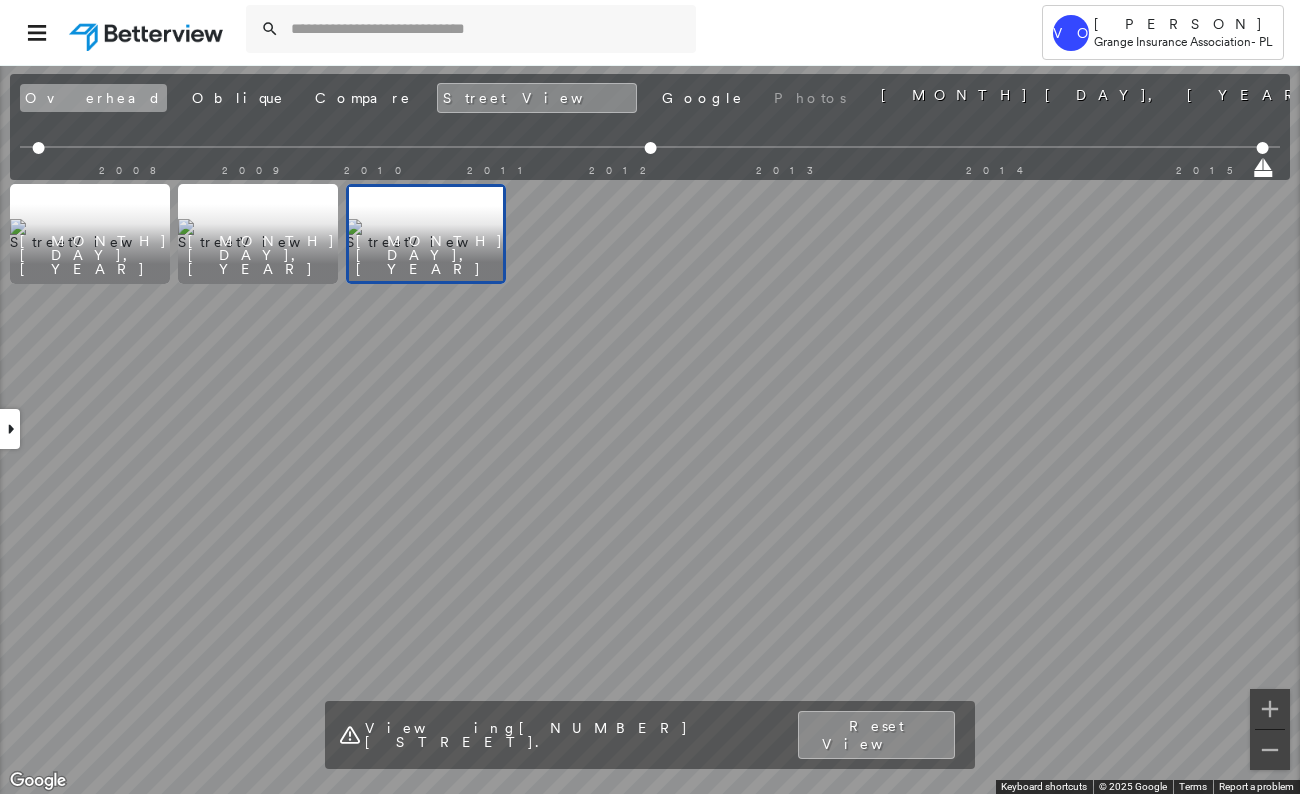 click on "Overhead" at bounding box center (93, 98) 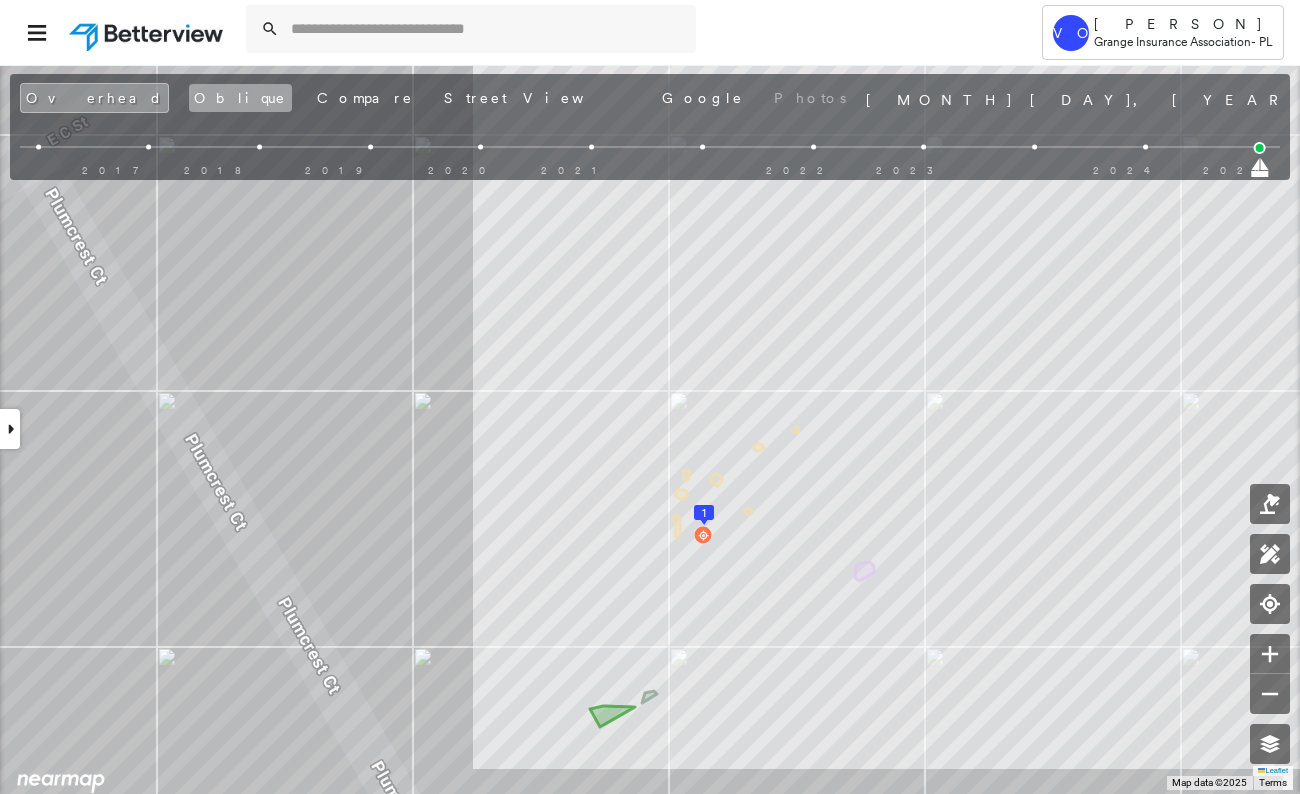 click on "Oblique" at bounding box center (240, 98) 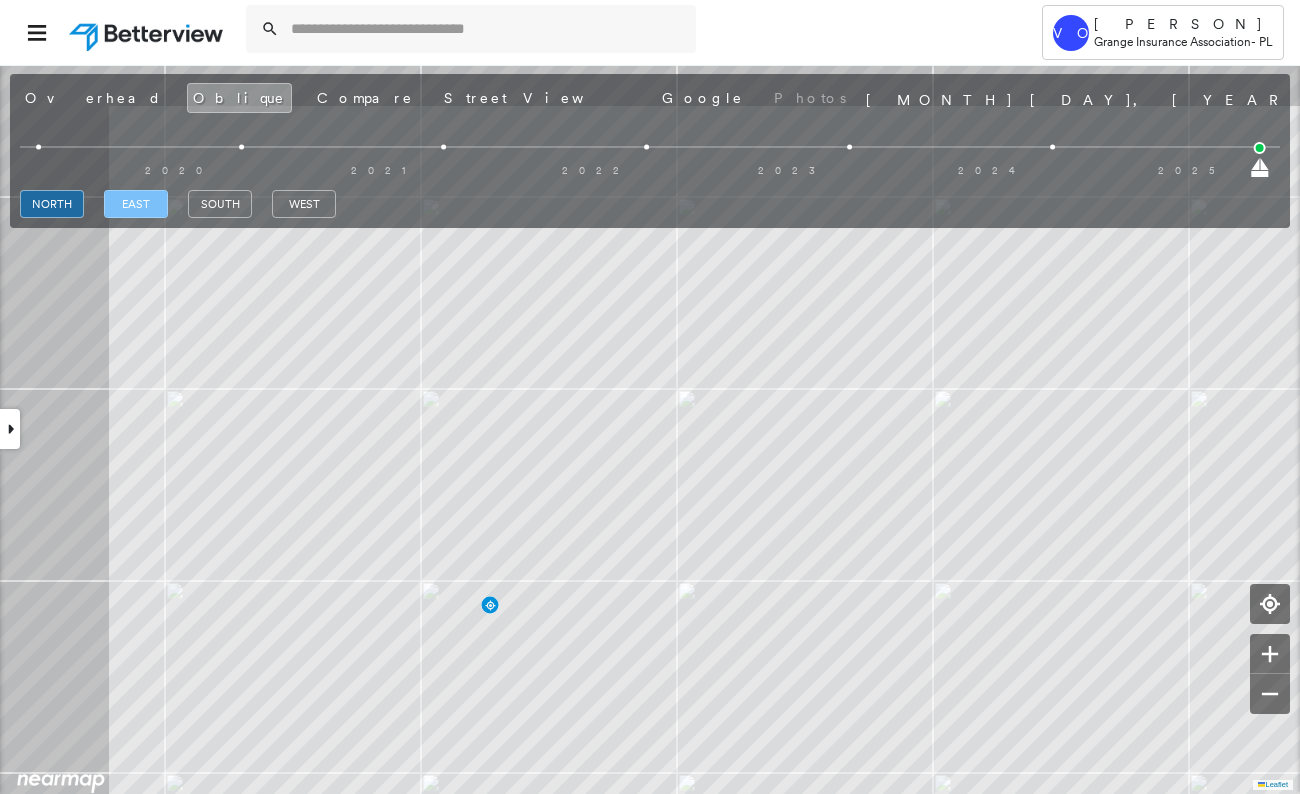 click on "east" at bounding box center [136, 204] 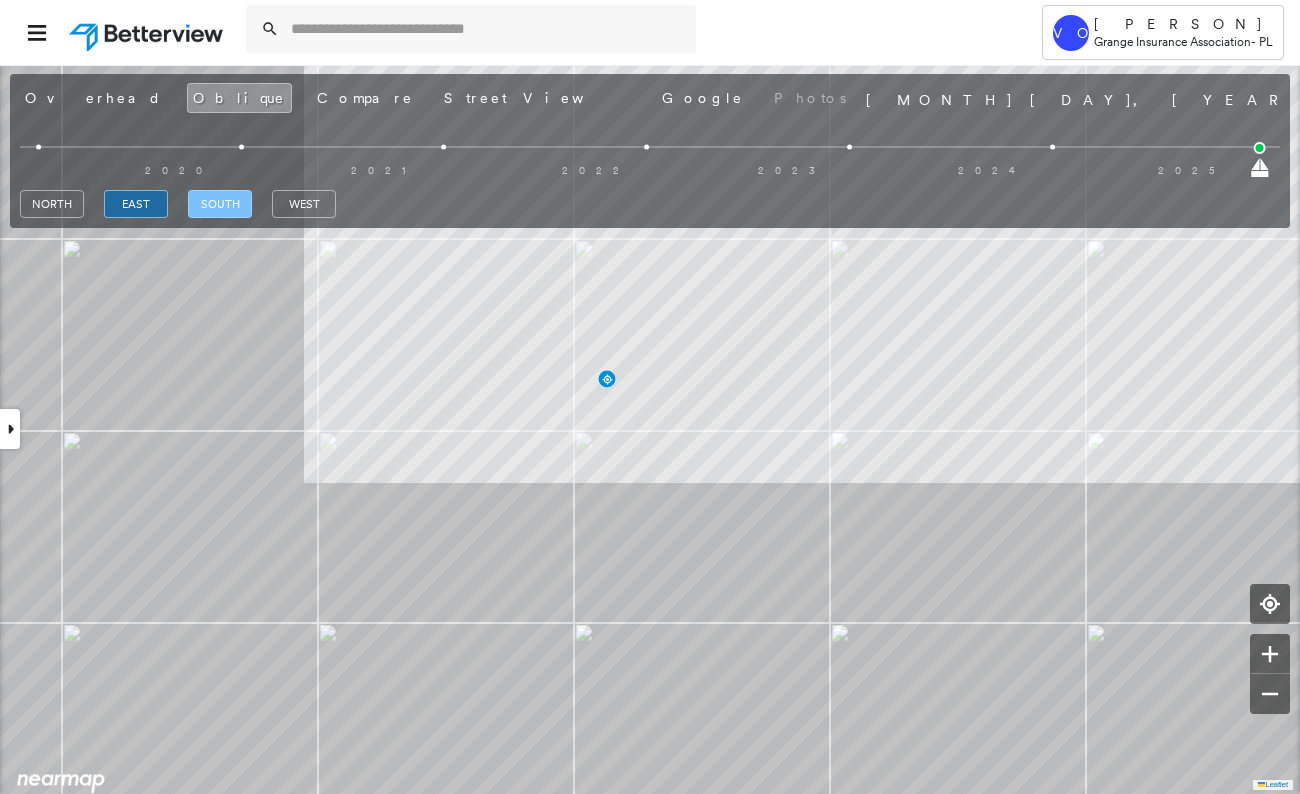 click on "south" at bounding box center [220, 204] 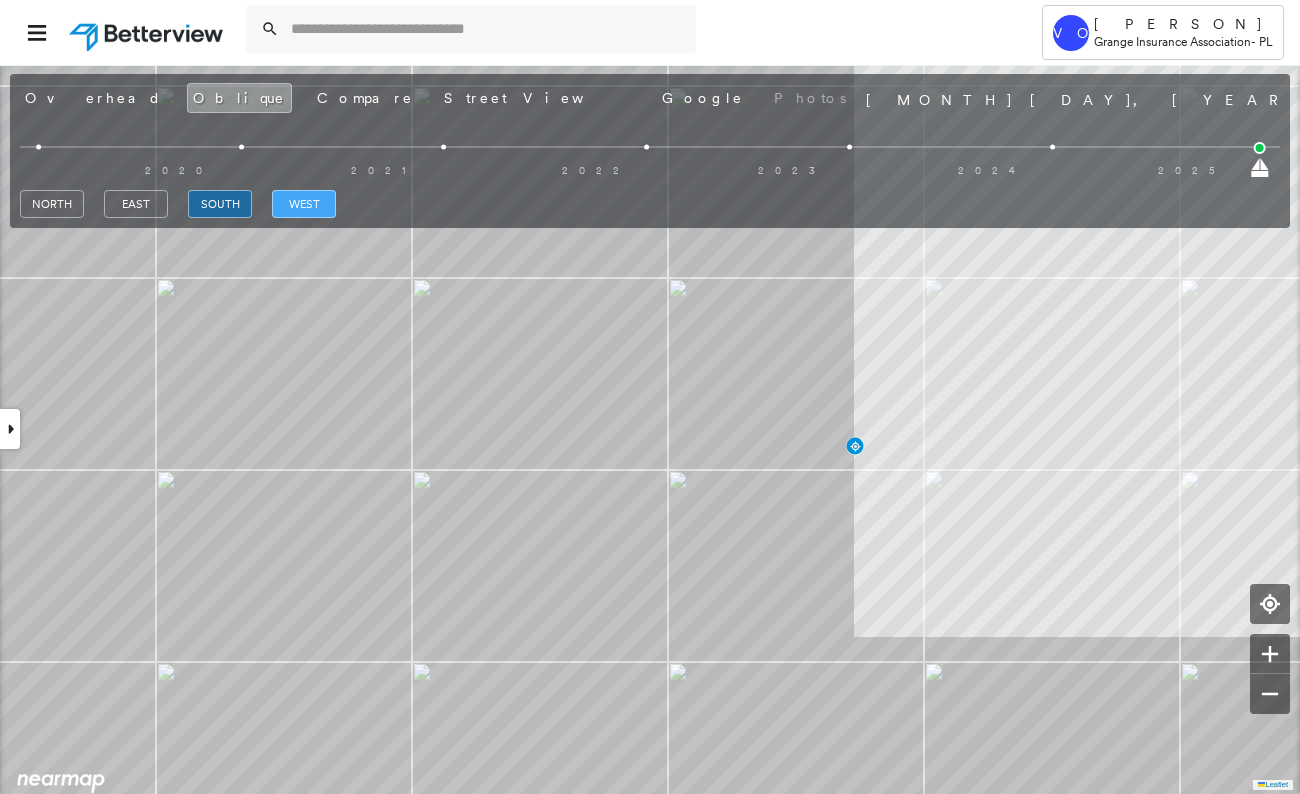 click on "west" at bounding box center (304, 204) 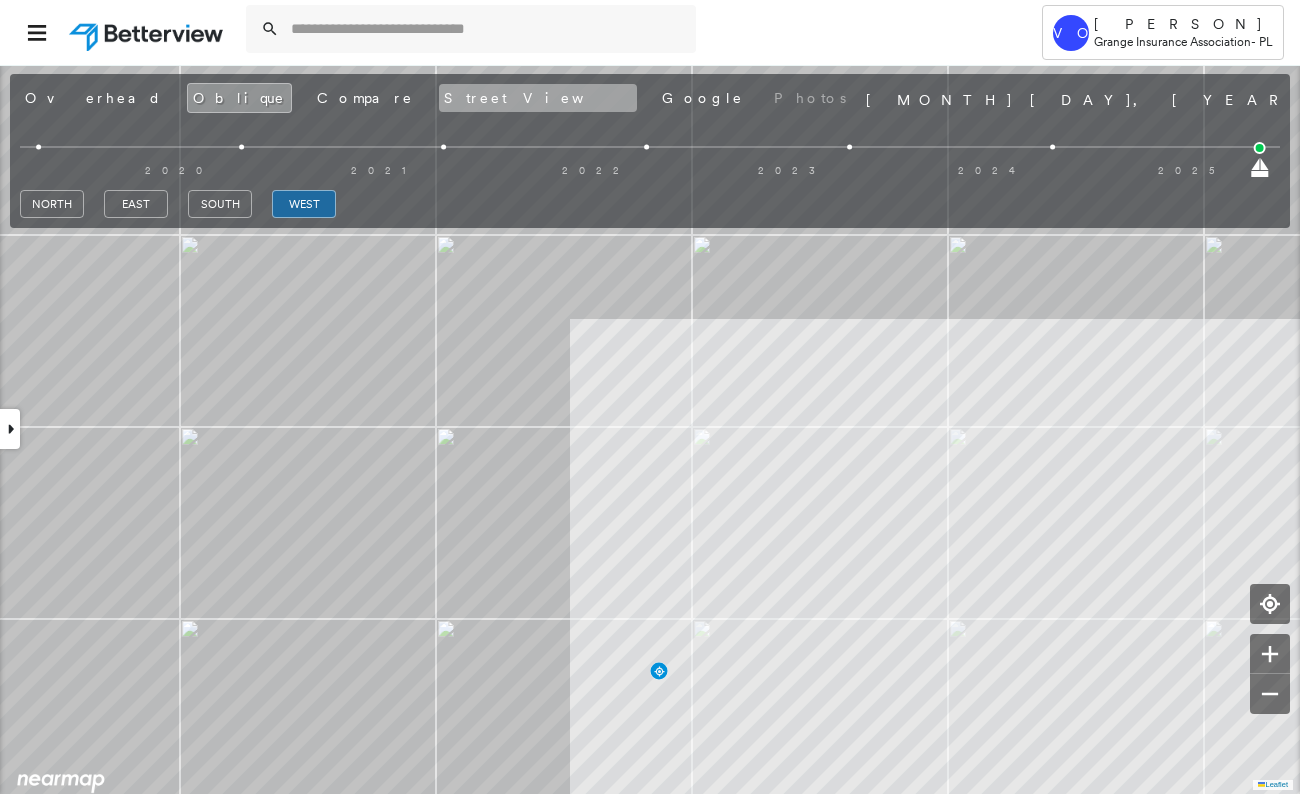 click on "Street View" at bounding box center [538, 98] 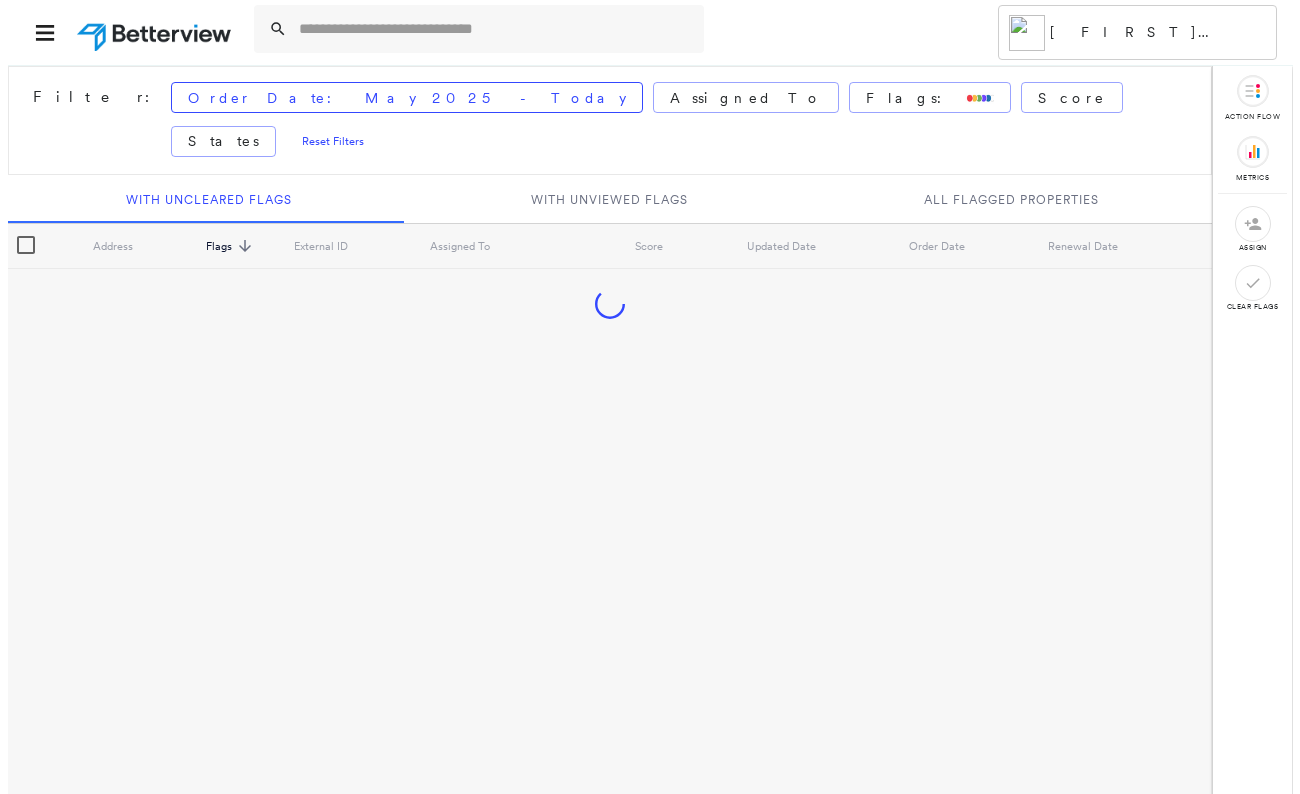scroll, scrollTop: 0, scrollLeft: 0, axis: both 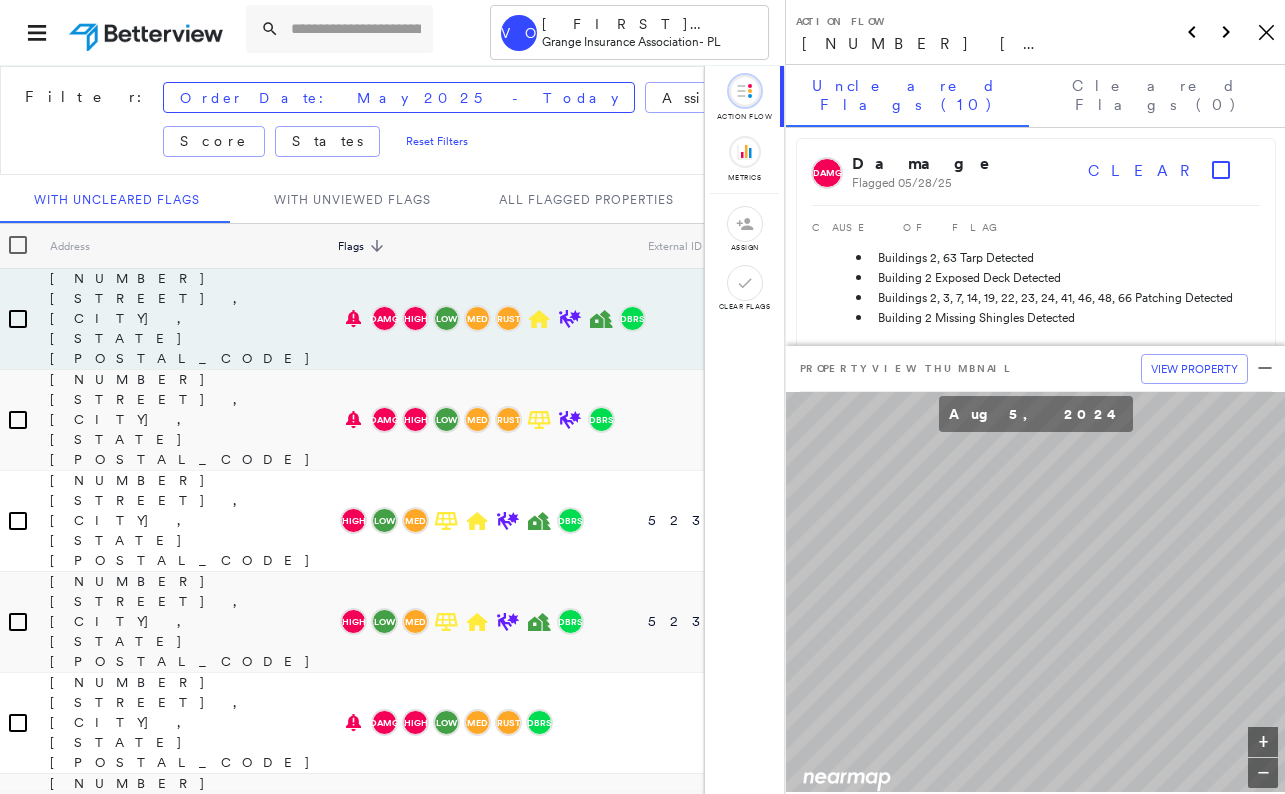 click on "Icon_Closemodal" 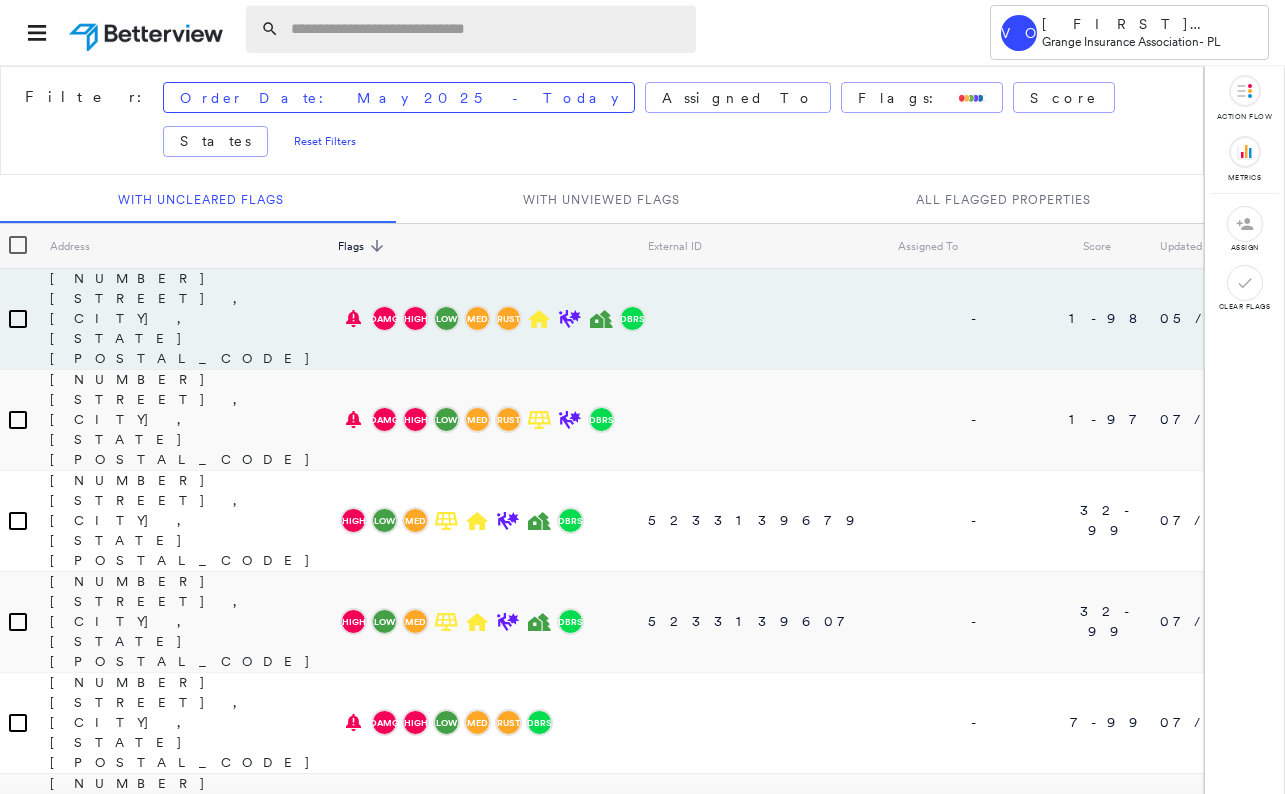 click at bounding box center [487, 29] 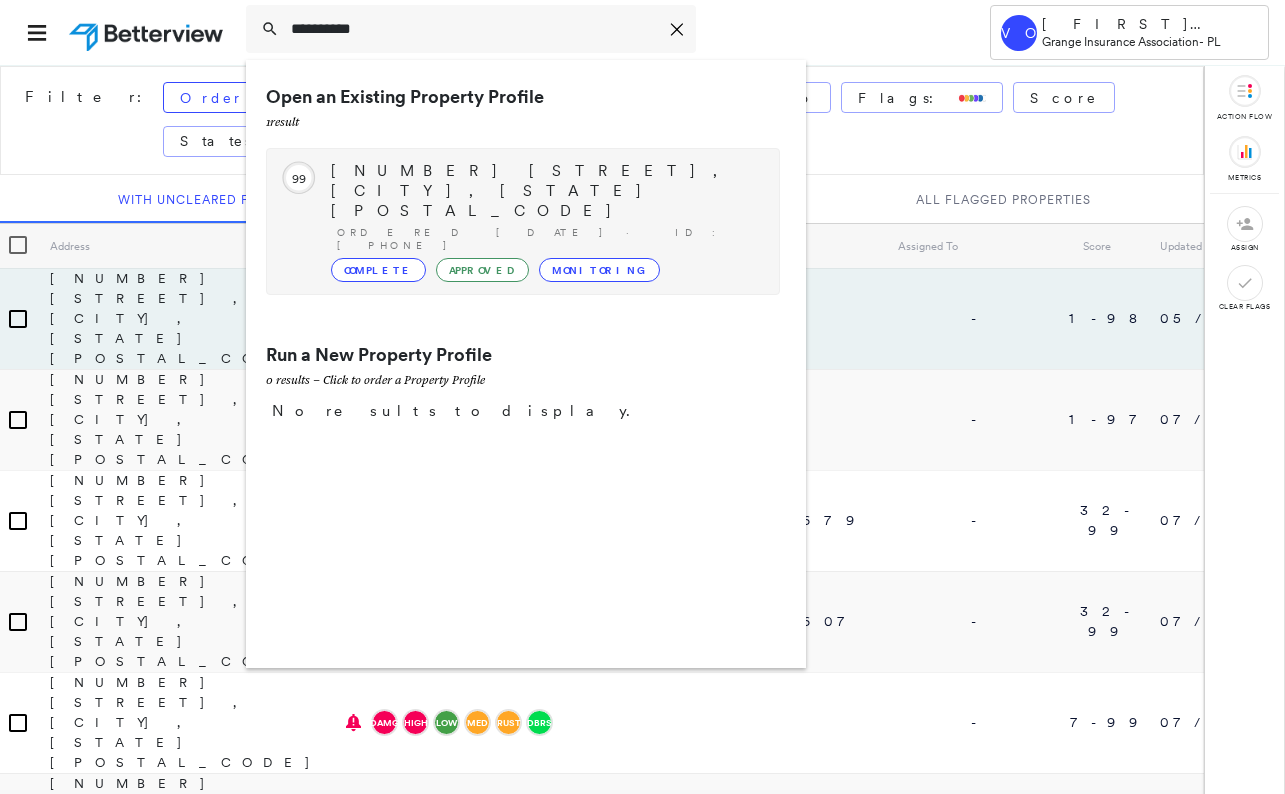 type on "**********" 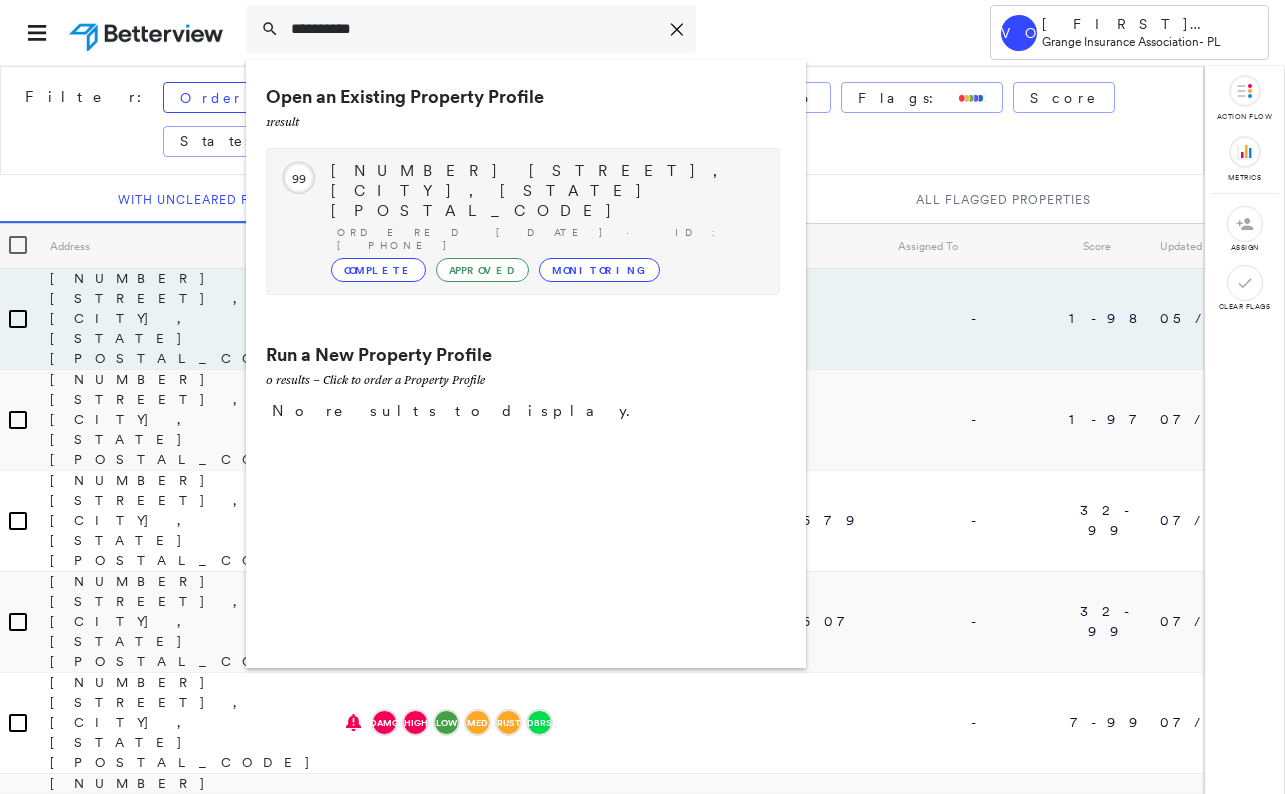 click on "371  Plumcrest Ct, Oakdale, CA 95361" at bounding box center [545, 191] 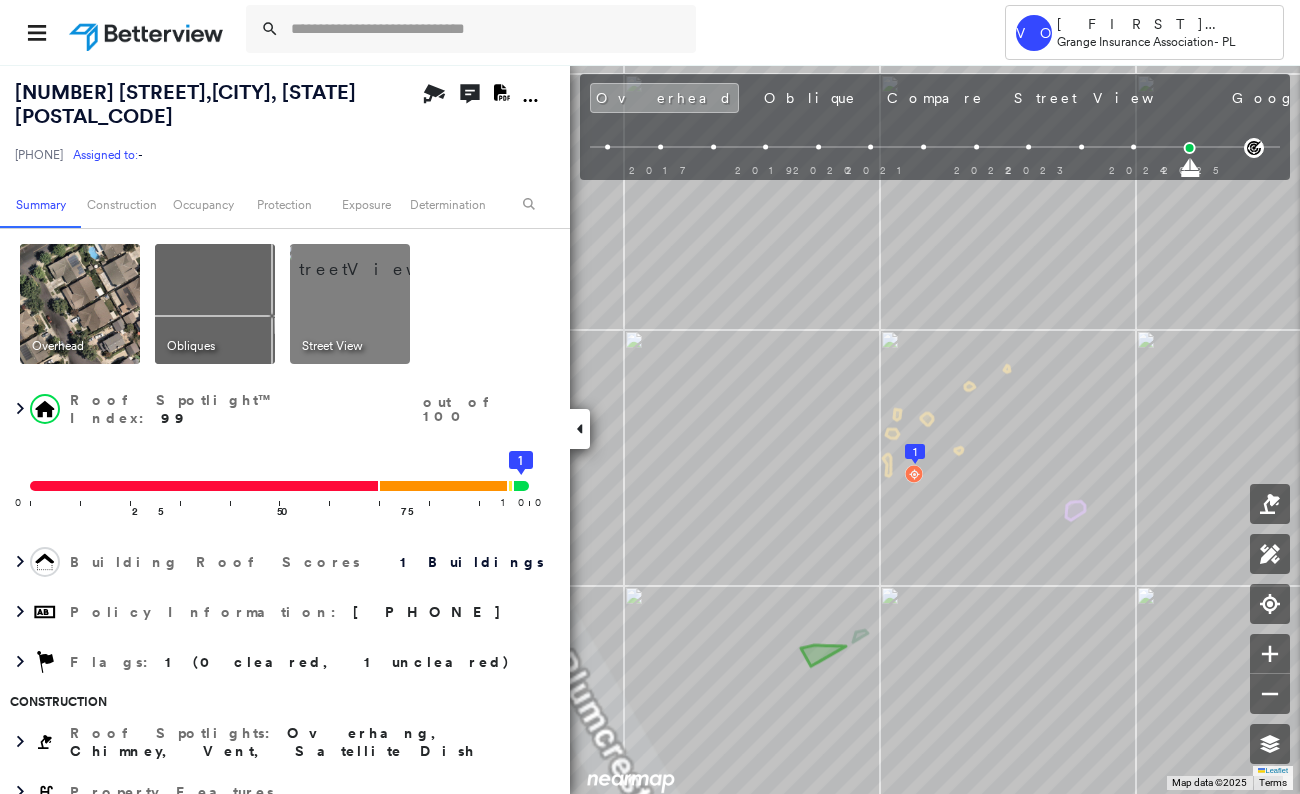 click at bounding box center [580, 429] 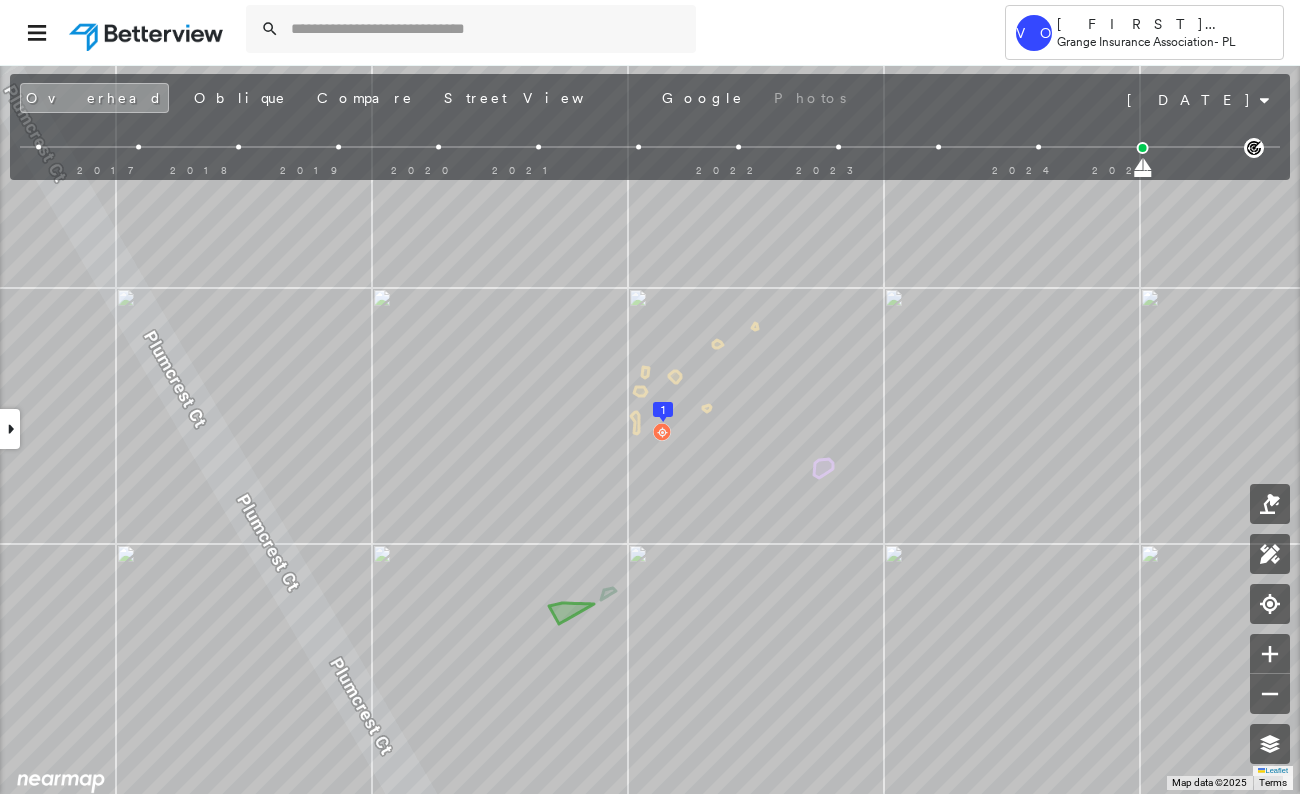 click at bounding box center (10, 429) 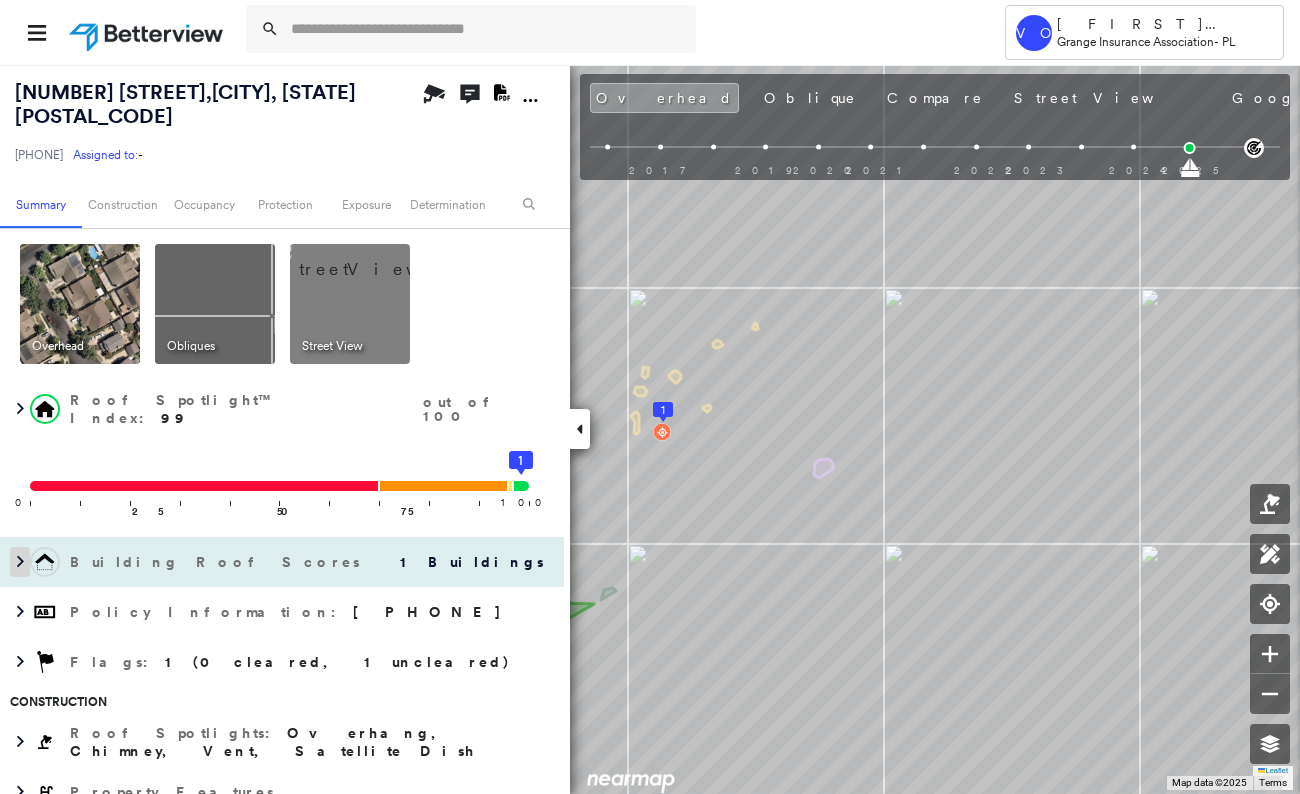 click at bounding box center (20, 562) 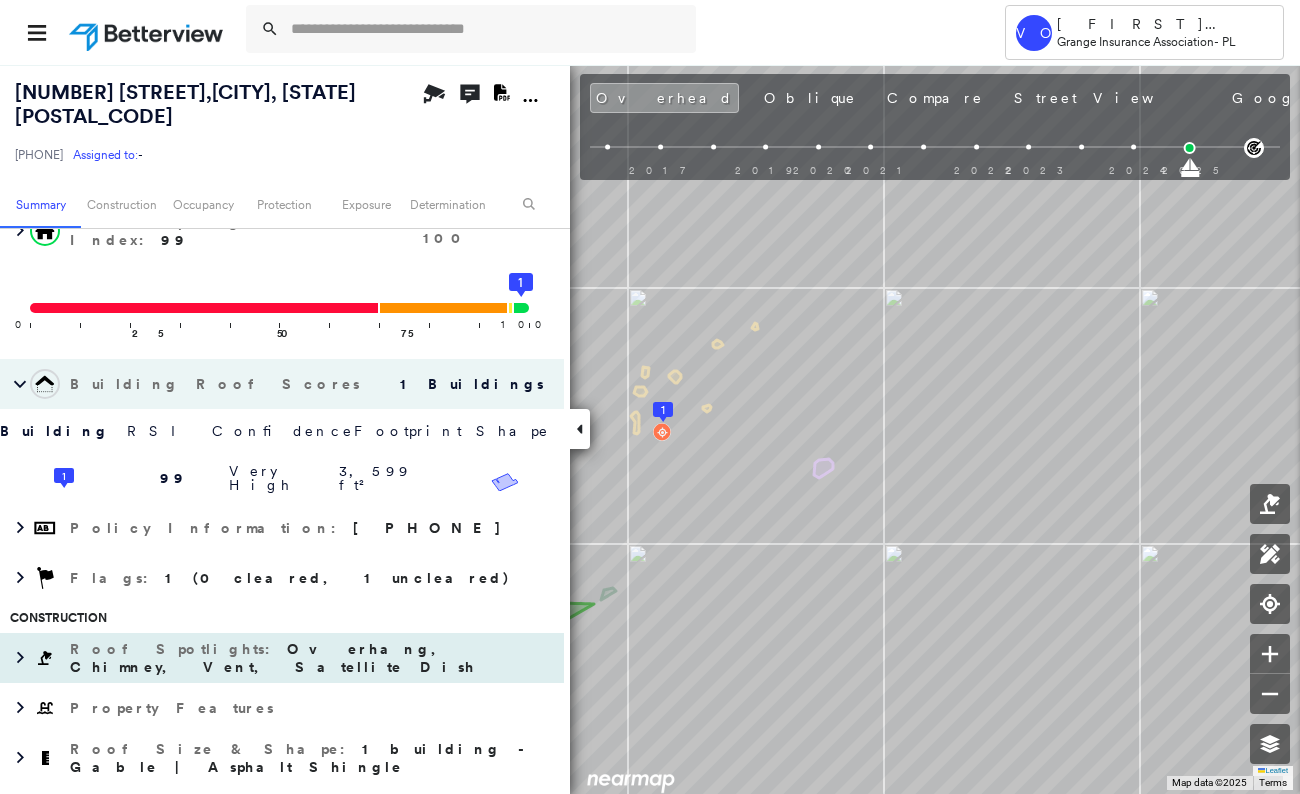 scroll, scrollTop: 200, scrollLeft: 0, axis: vertical 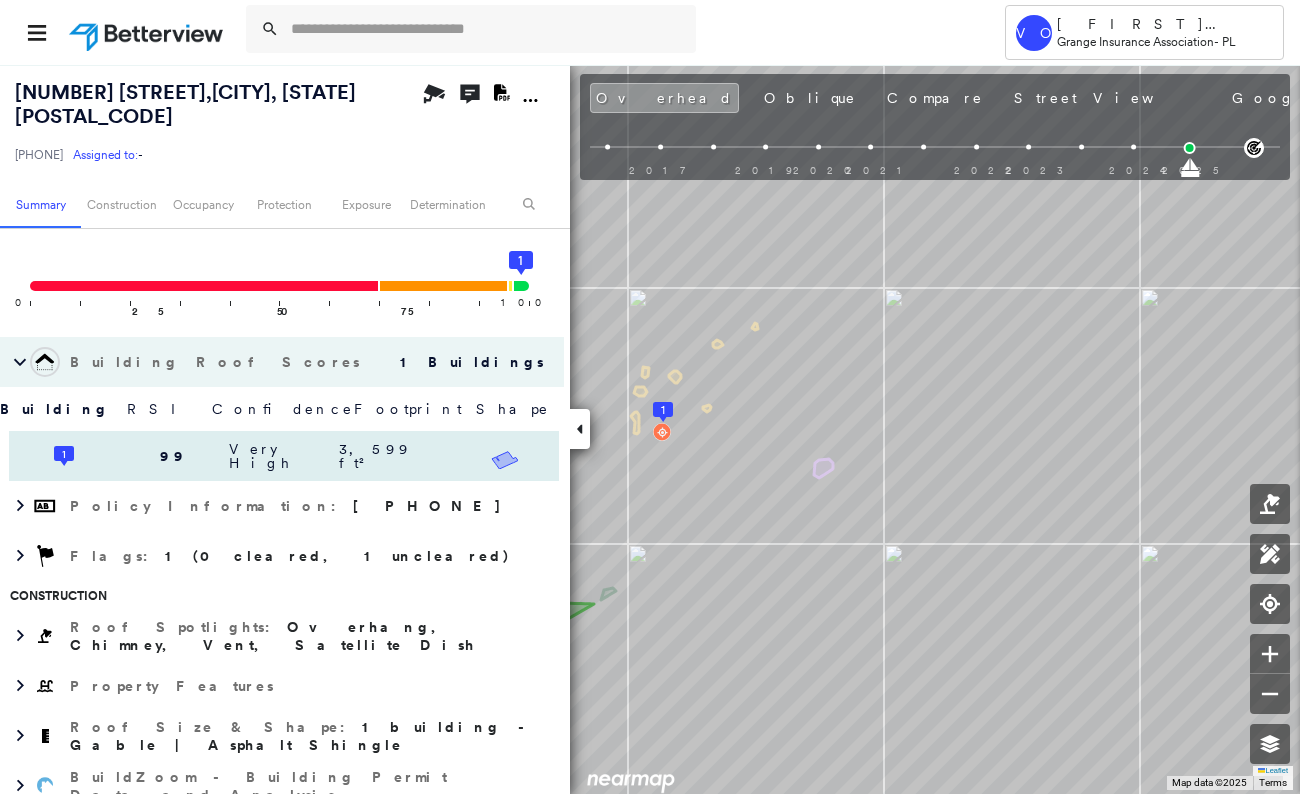 click on "3,599 ft²" at bounding box center [394, 456] 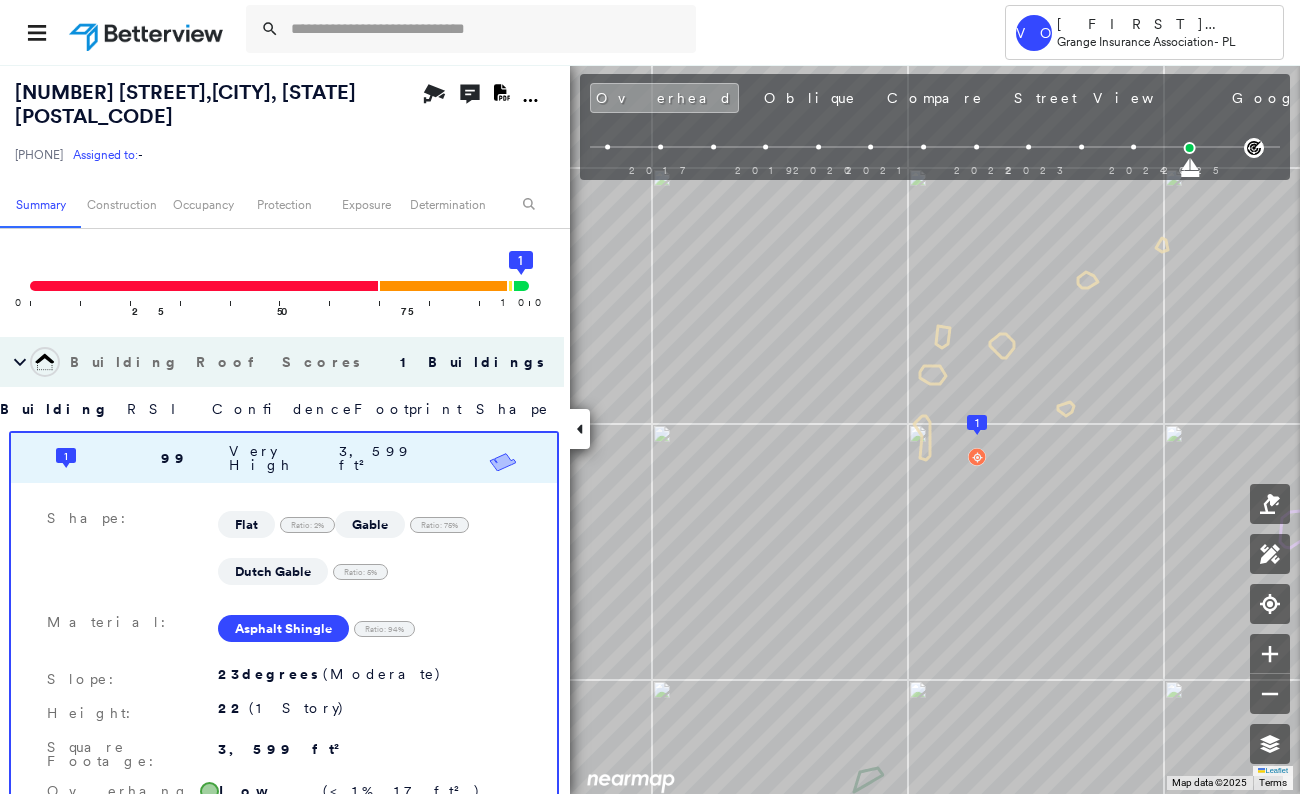 click at bounding box center [580, 429] 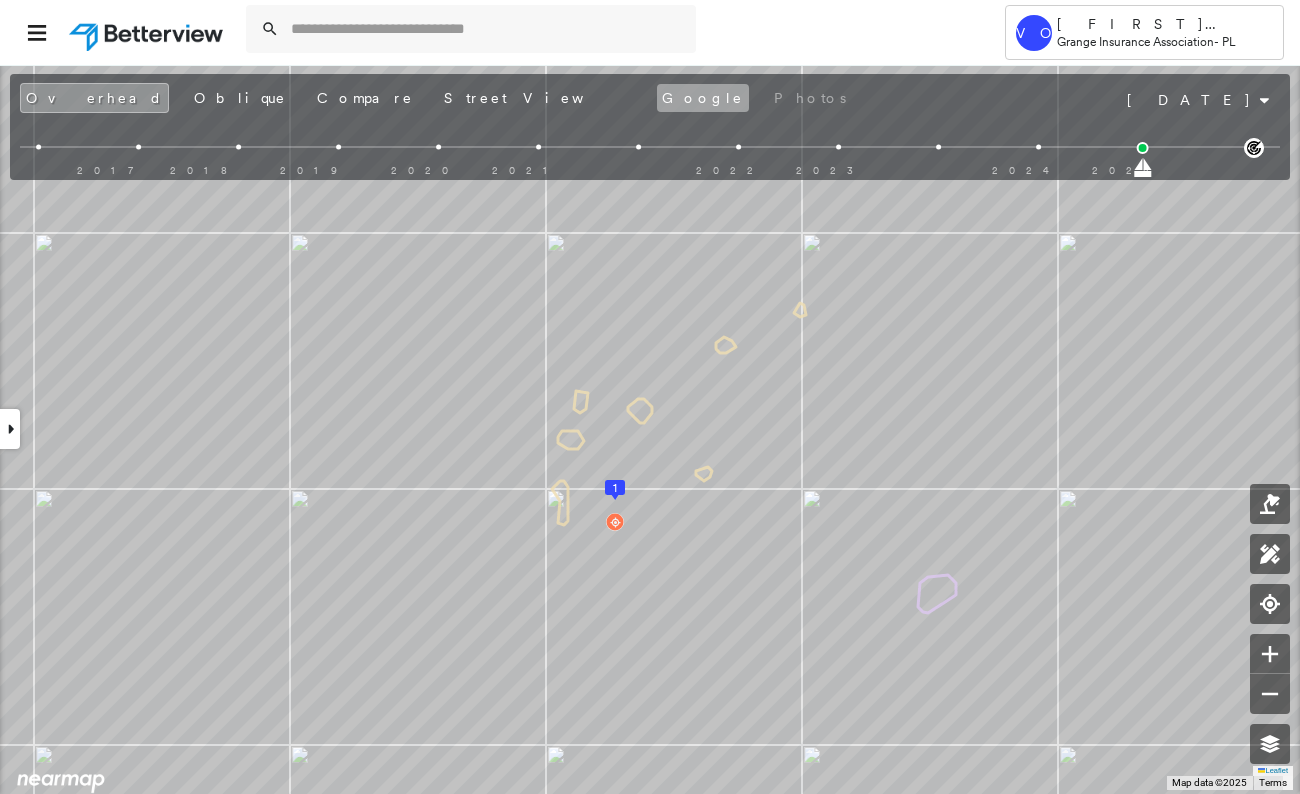 click on "Google" at bounding box center [703, 98] 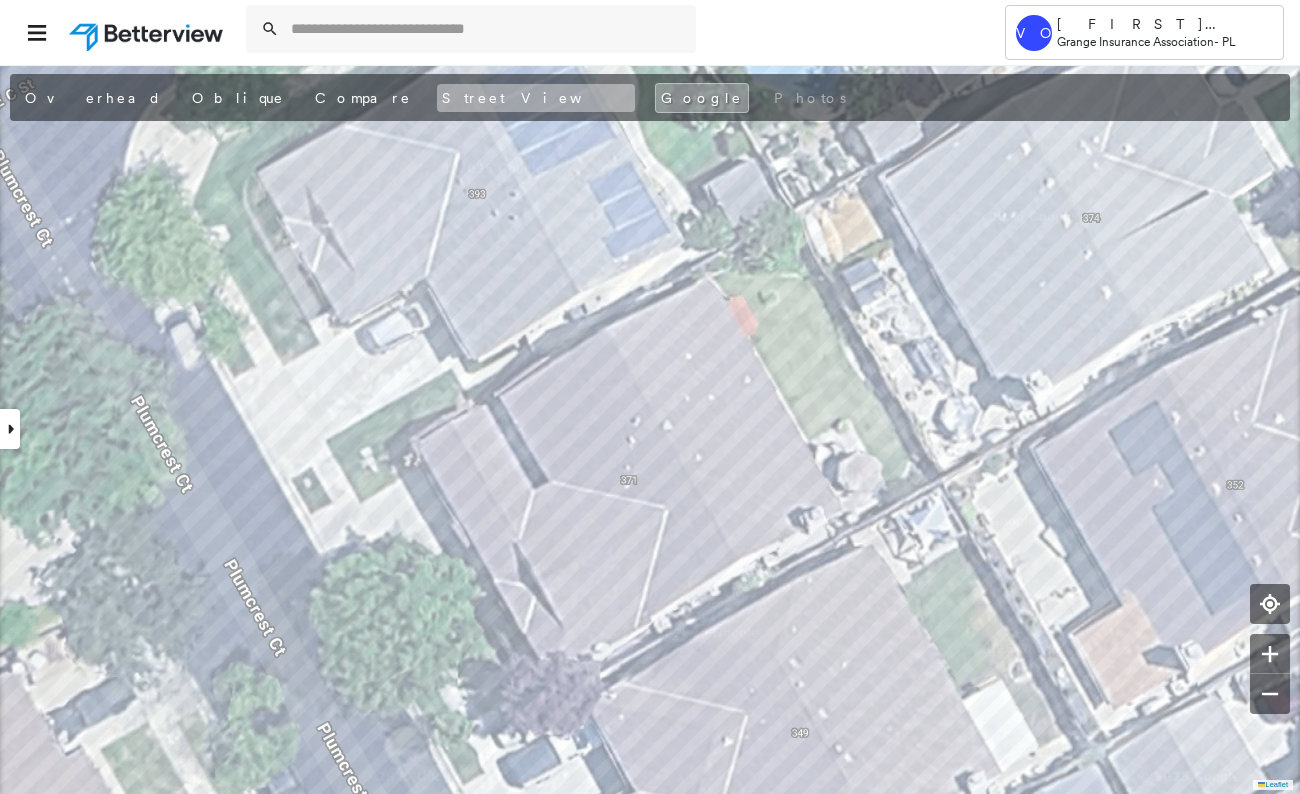 click on "Street View" at bounding box center [536, 98] 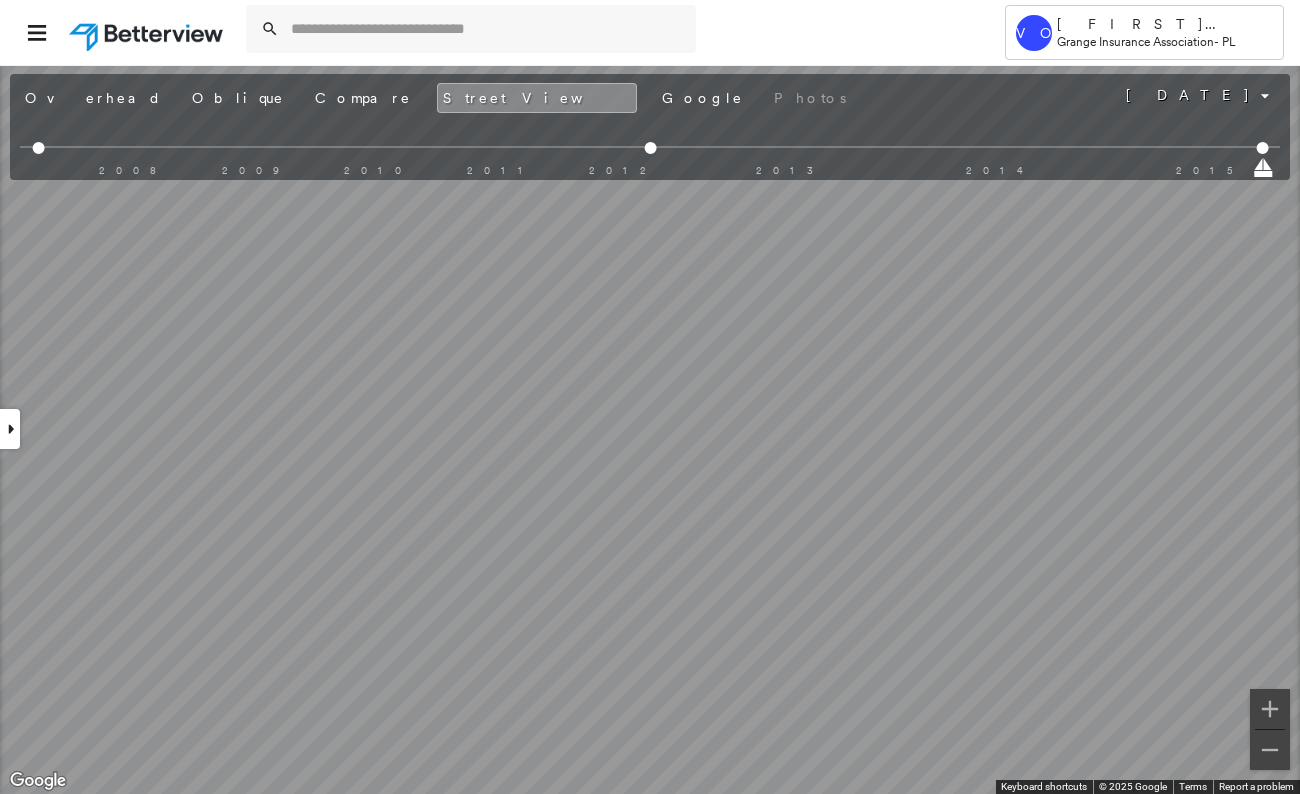 click on "Tower VO Victoria Olivares Grange Insurance Association  -   PL 371  Plumcrest Ct ,  Oakdale, CA 95361 5233140187 Assigned to:  - Assigned to:  - 5233140187 Assigned to:  - Open Comments Download PDF Report Summary Construction Occupancy Protection Exposure Determination Overhead Obliques Street View Roof Spotlight™ Index :  99 out of 100 0 100 25 50 75 1 Building Roof Scores 1 Buildings Building RSI Confidence Footprint Shape 1 99 Very High 3,599 ft² Shape: Flat Ratio: 2% Gable Ratio: 75% Dutch Gable Ratio: 5% Material: Asphalt Shingle Ratio: 94% Slope: 23  degrees    (Moderate) Height: 22  (1 Story) Square Footage: 3,599 ft² Overhang Low  ( <1%,  17 ft² ) Policy Information :  5233140187 Flags :  1 (0 cleared, 1 uncleared) Construction Roof Spotlights :  Overhang, Chimney, Vent, Satellite Dish Property Features Roof Size & Shape :  1 building  - Gable | Asphalt Shingle BuildZoom - Building Permit Data and Analysis Occupancy Place Detail Protection Exposure Fire Path Wildfire Proximity Alerts :  Chimney" at bounding box center [650, 397] 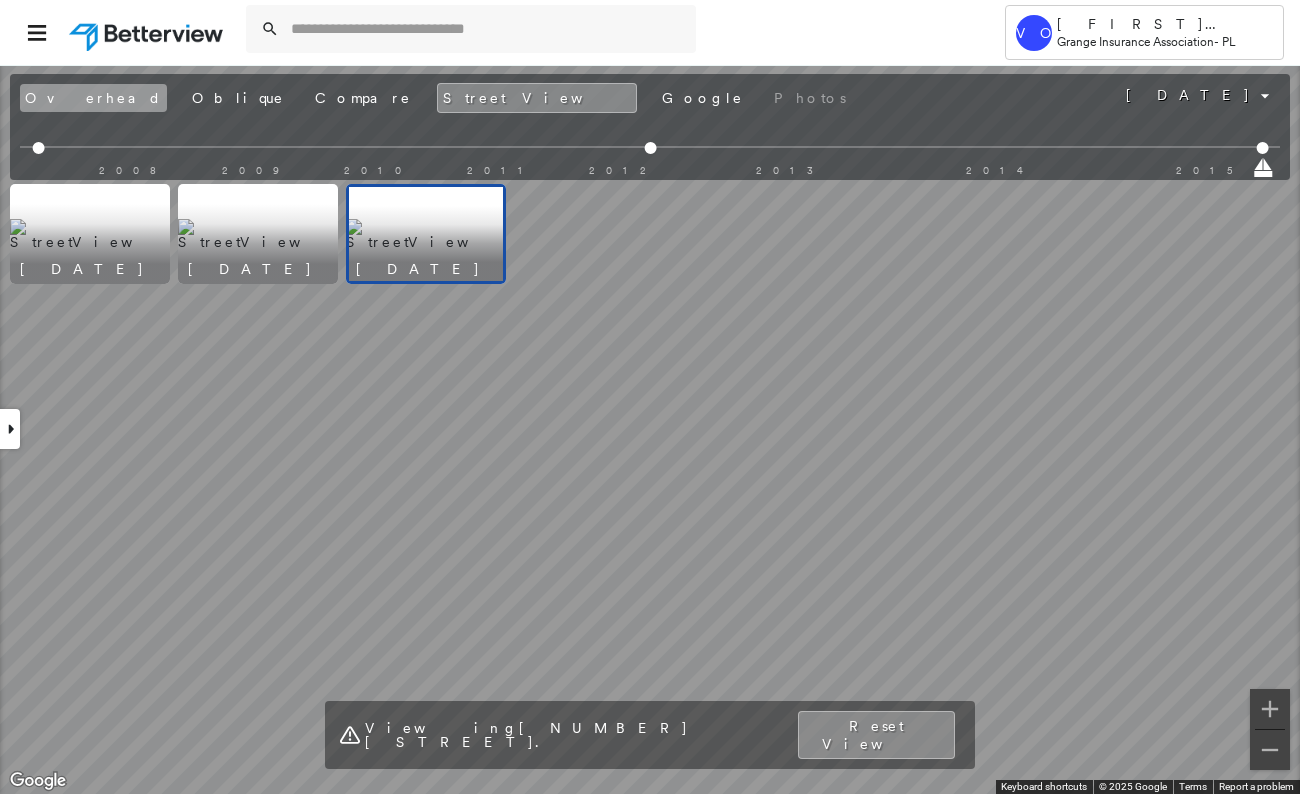 click on "Overhead" at bounding box center (93, 98) 